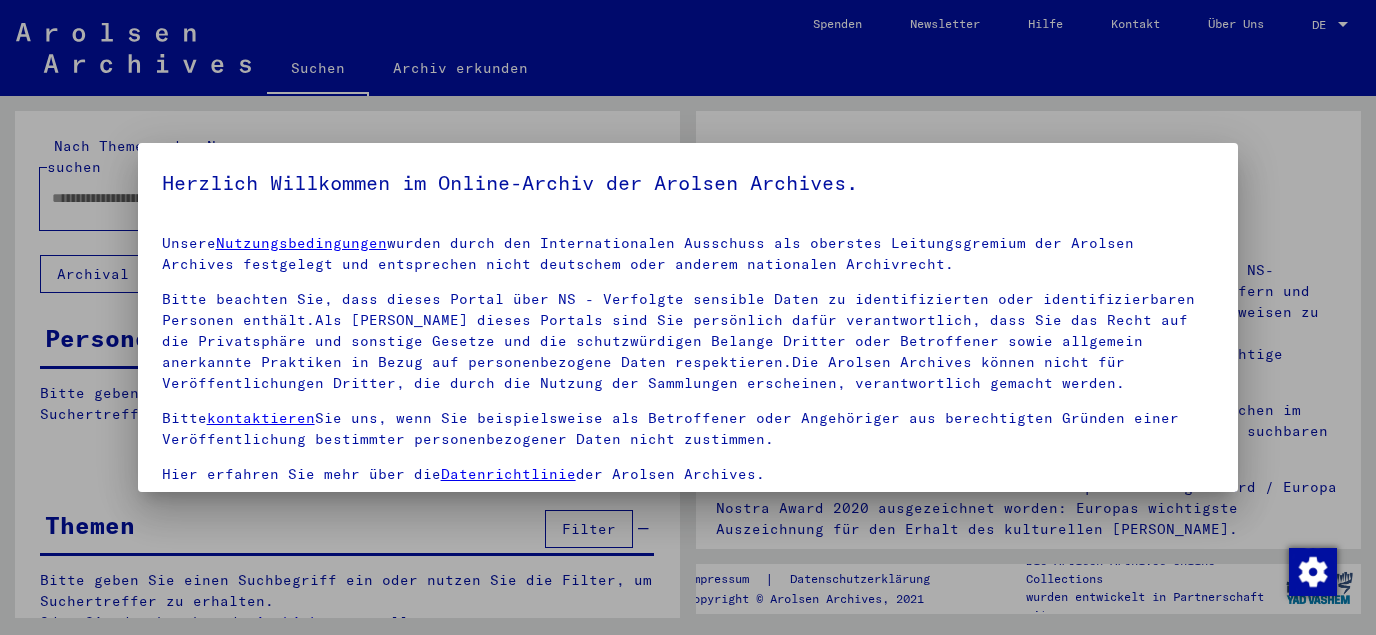 scroll, scrollTop: 0, scrollLeft: 0, axis: both 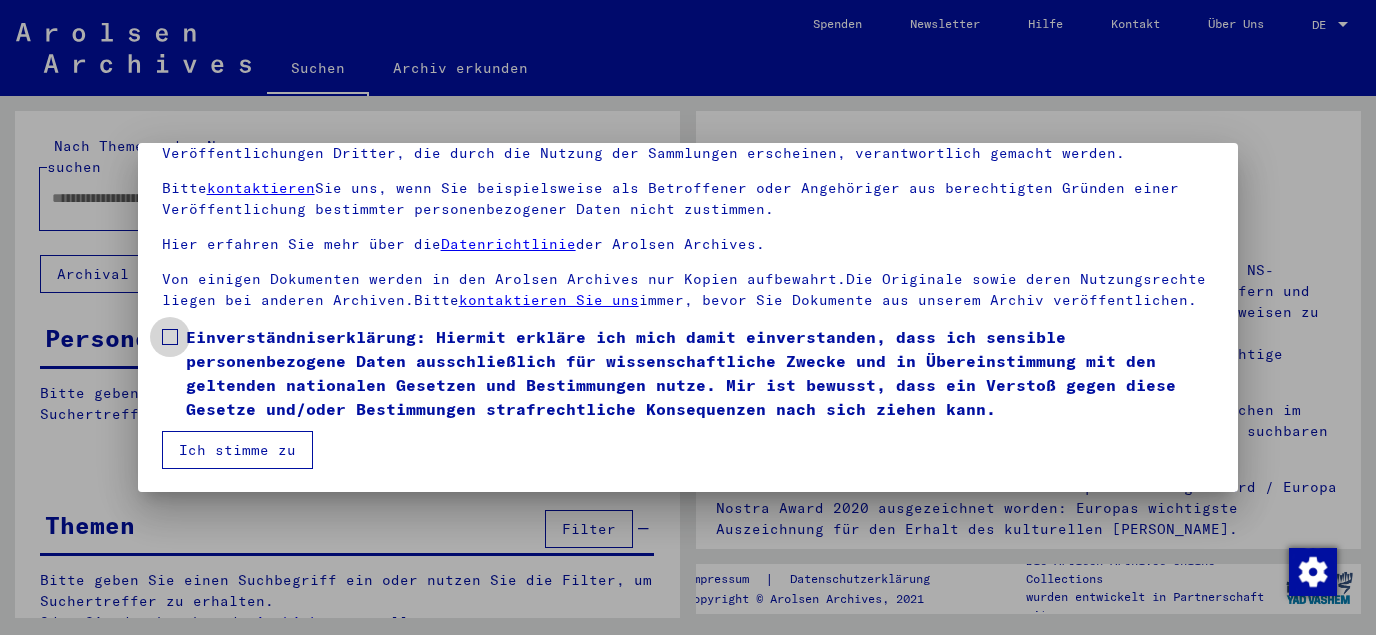 click at bounding box center (170, 337) 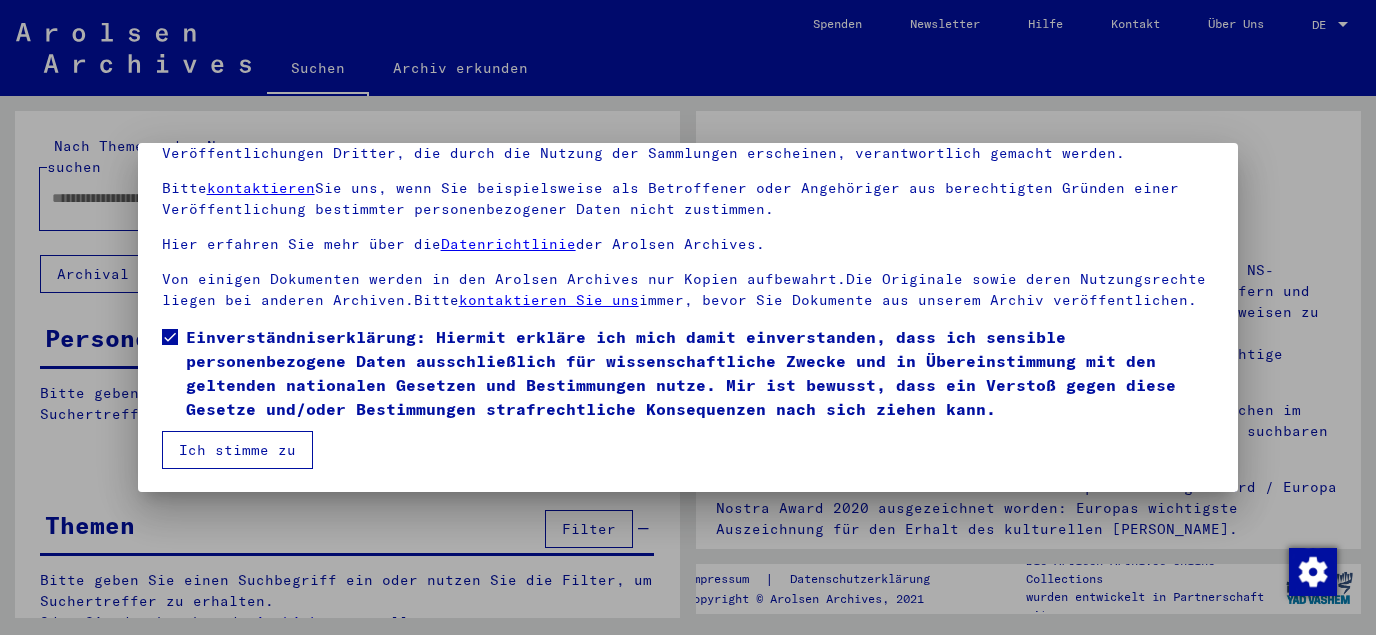 click on "Ich stimme zu" at bounding box center [237, 450] 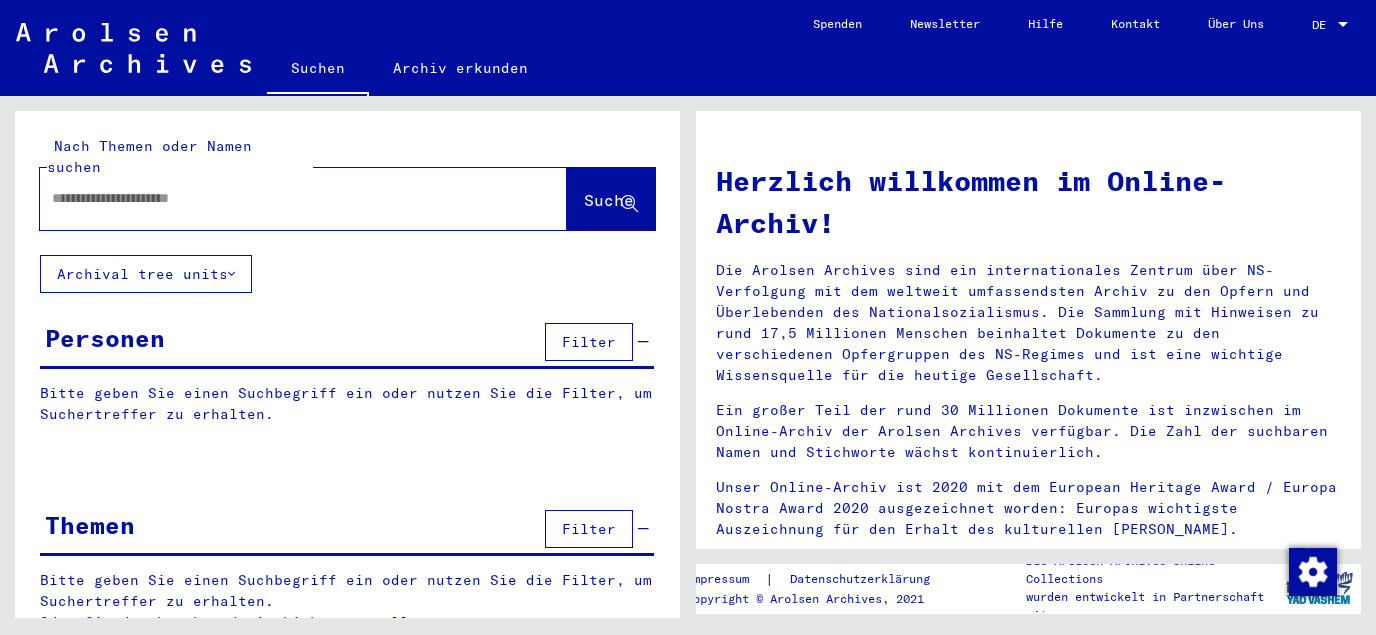 paste on "**********" 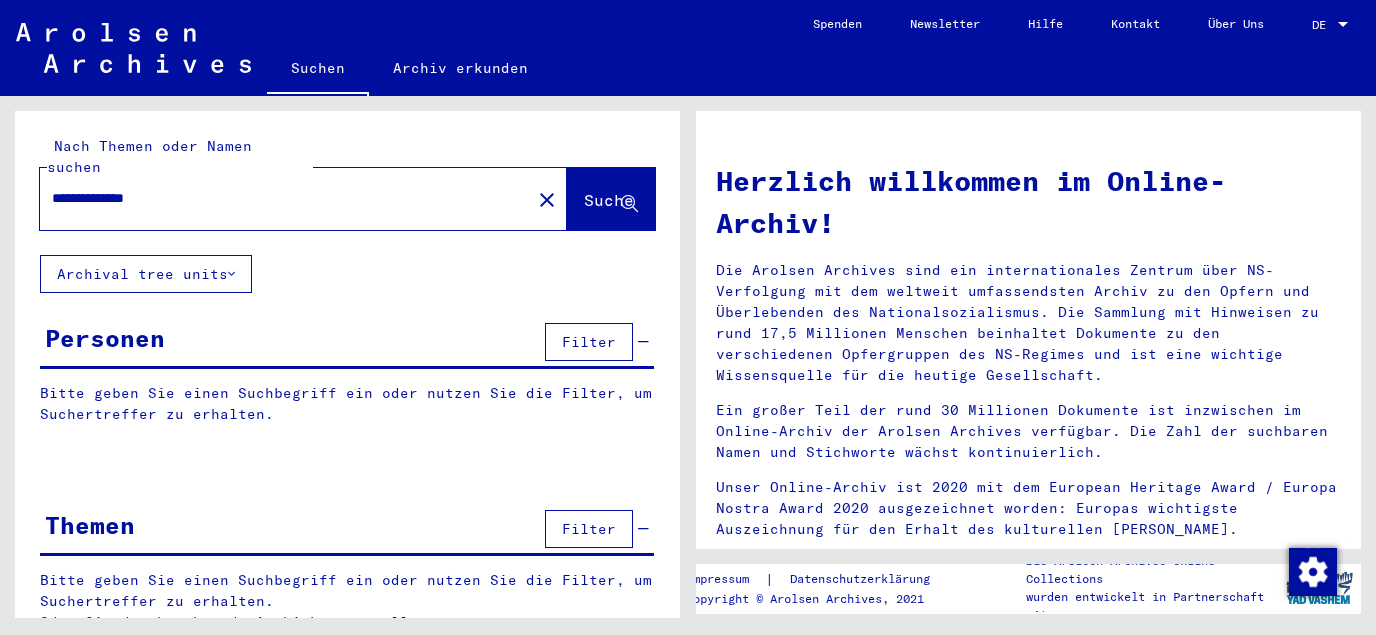 type on "**********" 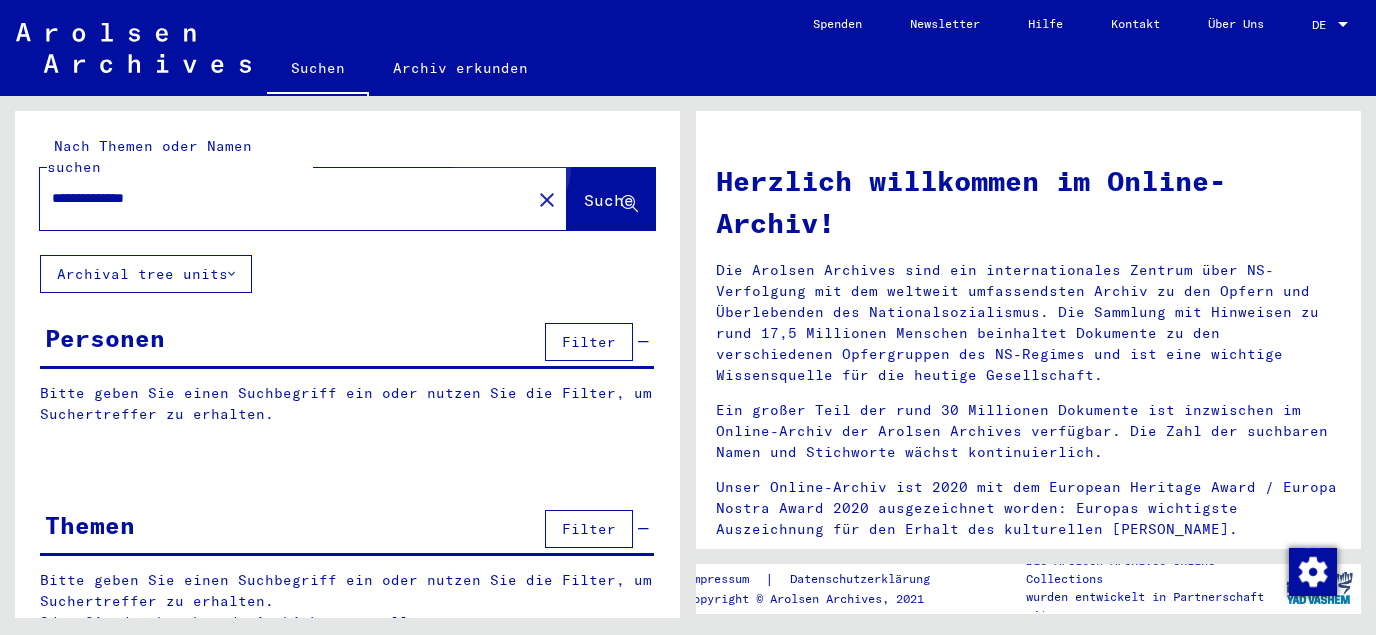 click on "Suche" 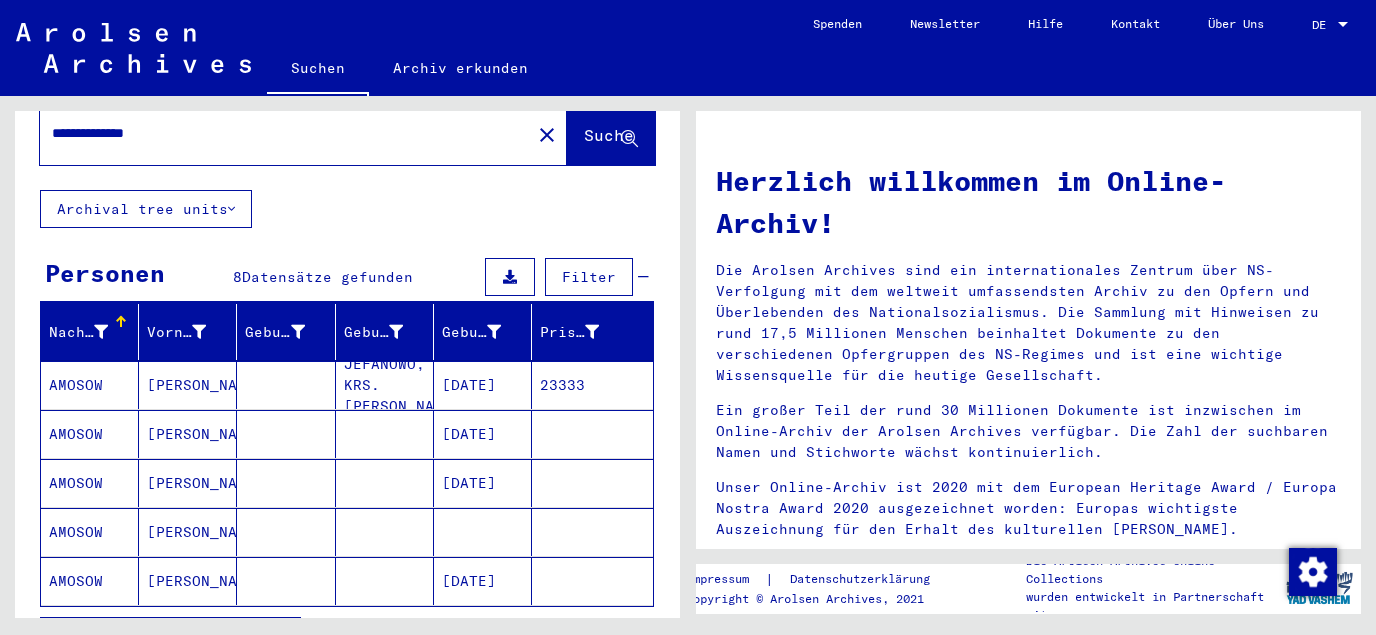 scroll, scrollTop: 108, scrollLeft: 0, axis: vertical 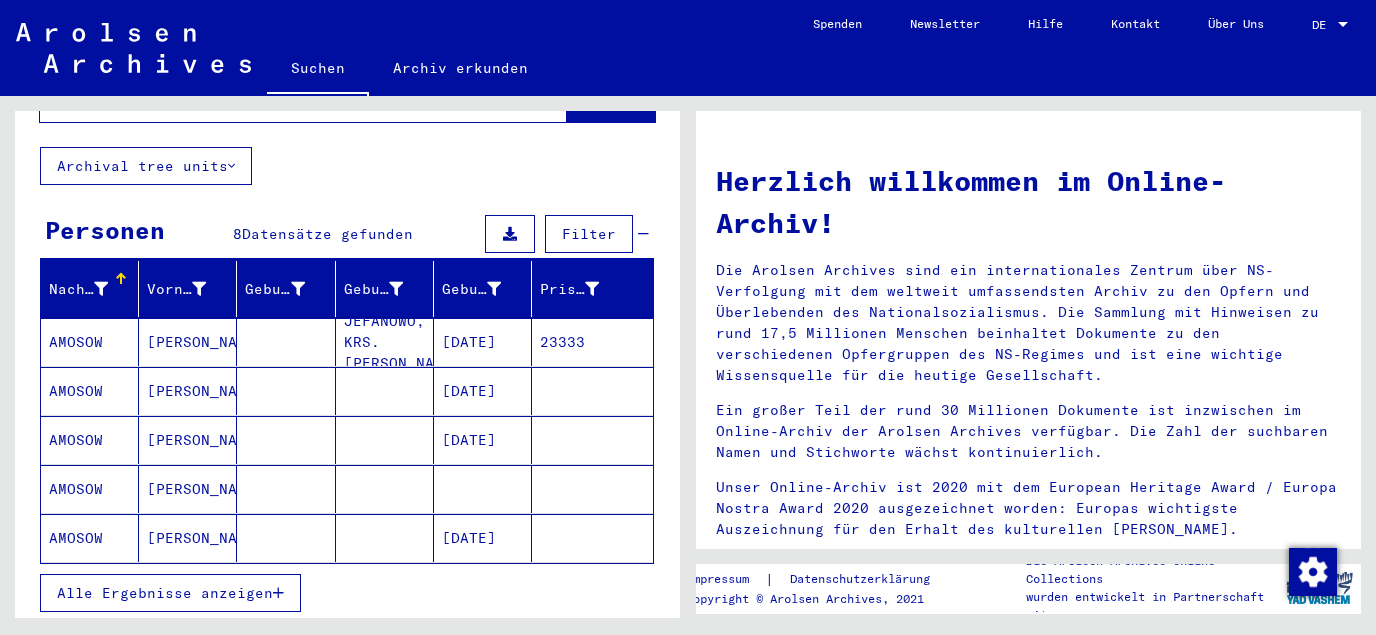 click on "[DATE]" at bounding box center (483, 440) 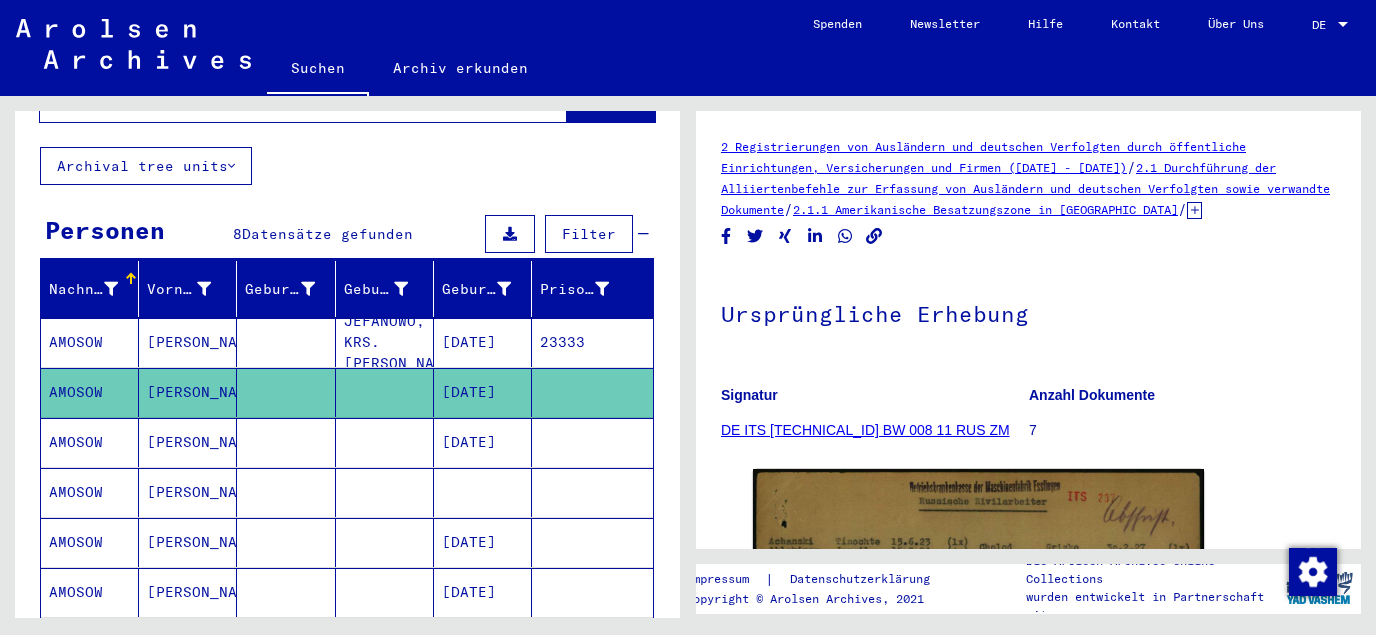 scroll, scrollTop: 215, scrollLeft: 0, axis: vertical 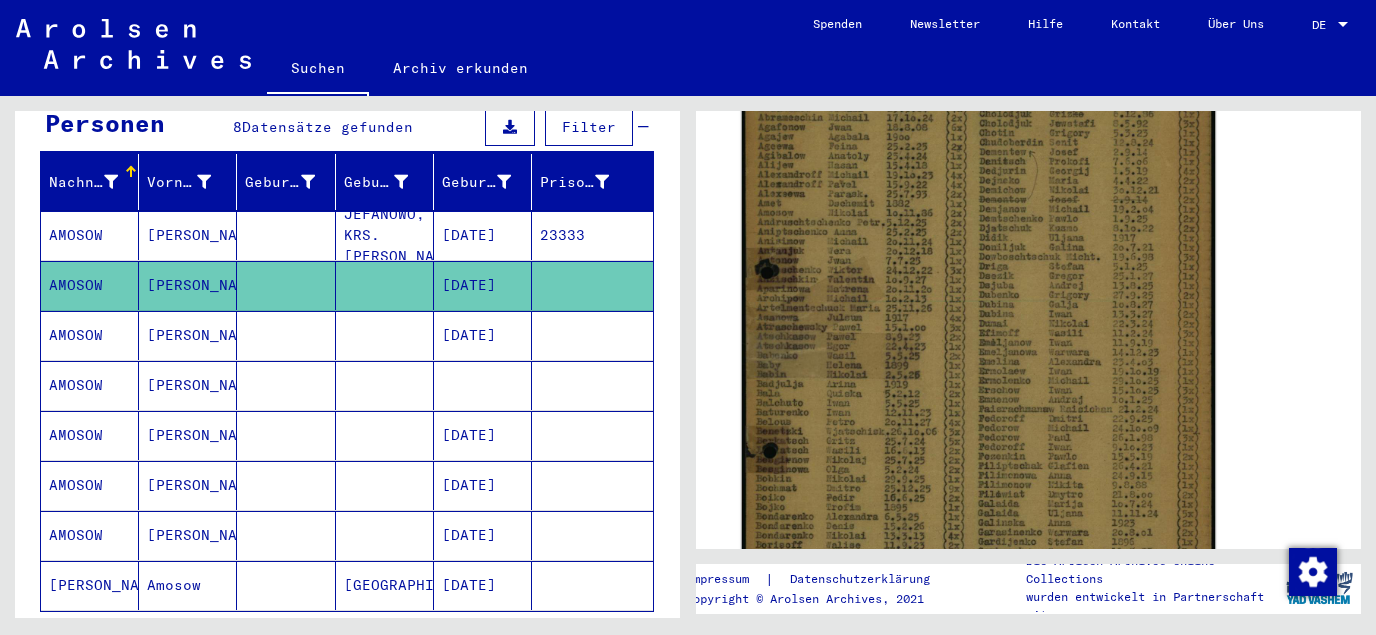 click 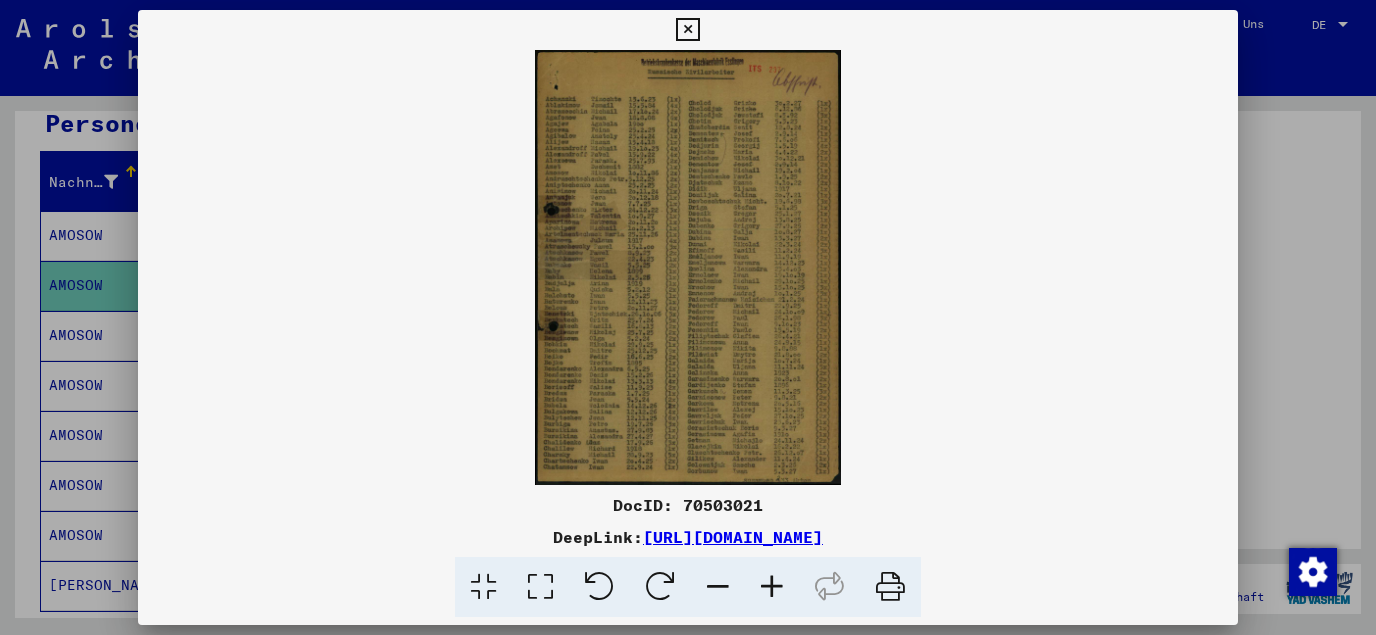 click at bounding box center [540, 587] 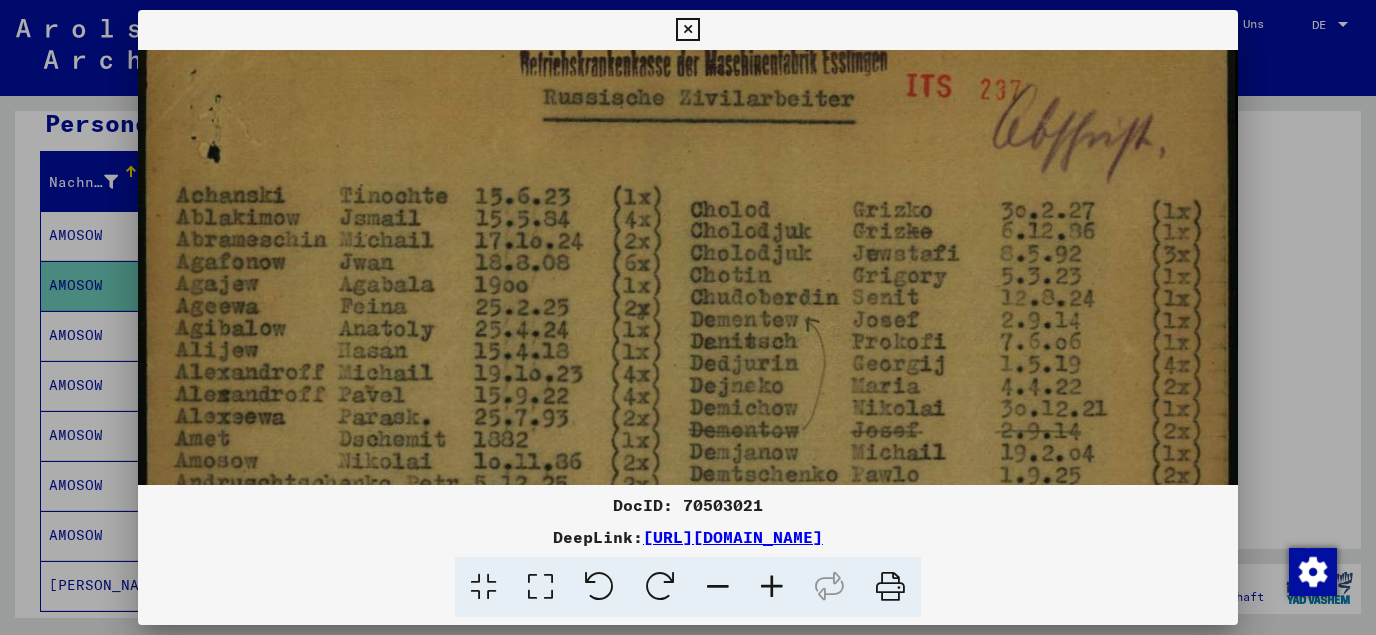 scroll, scrollTop: 28, scrollLeft: 0, axis: vertical 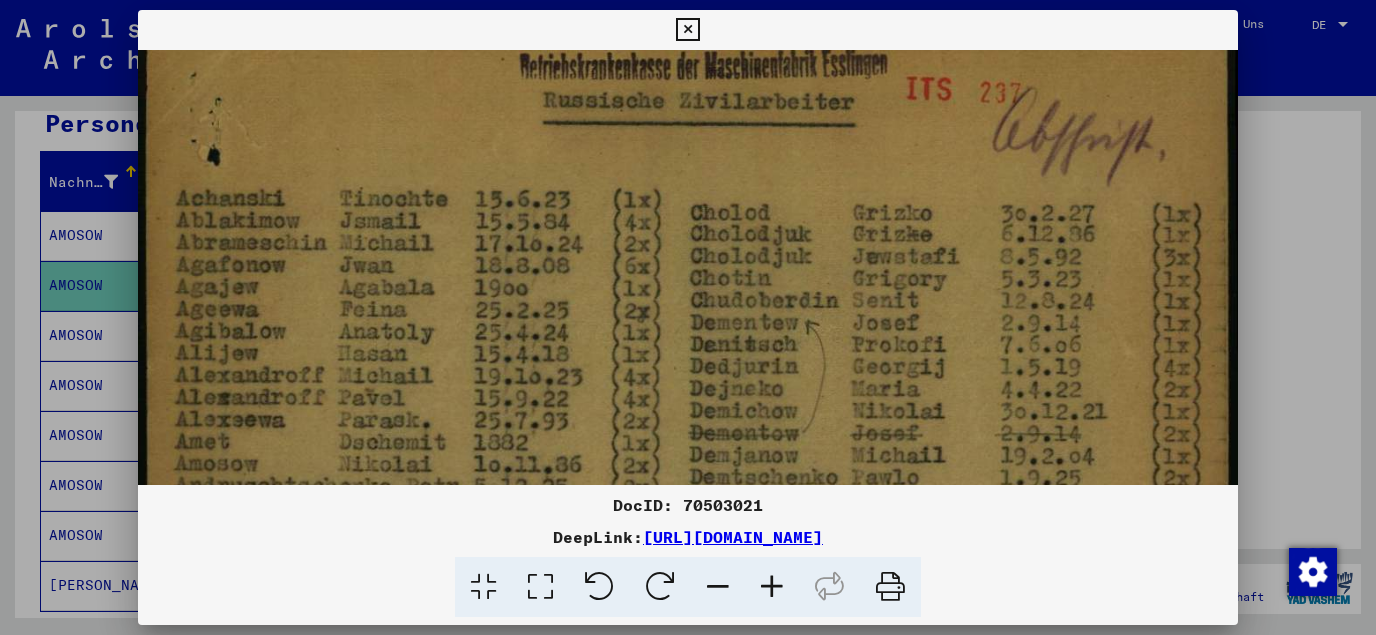 drag, startPoint x: 424, startPoint y: 401, endPoint x: 429, endPoint y: 381, distance: 20.615528 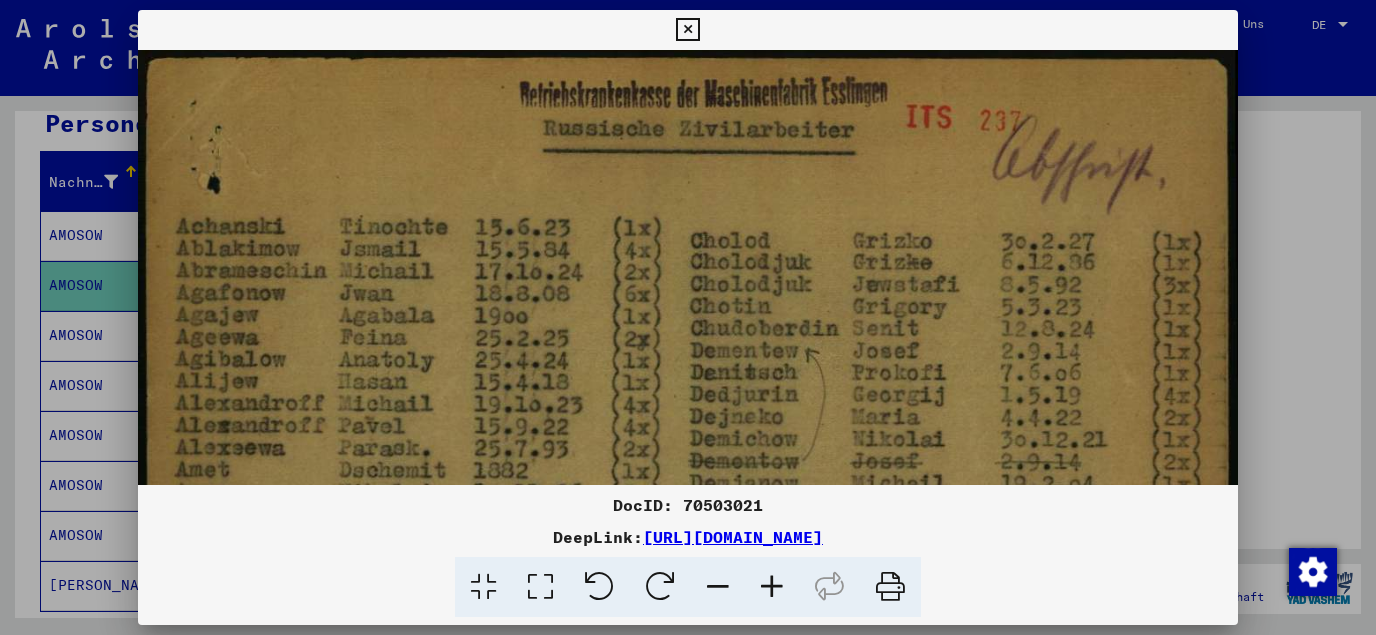 drag, startPoint x: 627, startPoint y: 373, endPoint x: 641, endPoint y: 466, distance: 94.04786 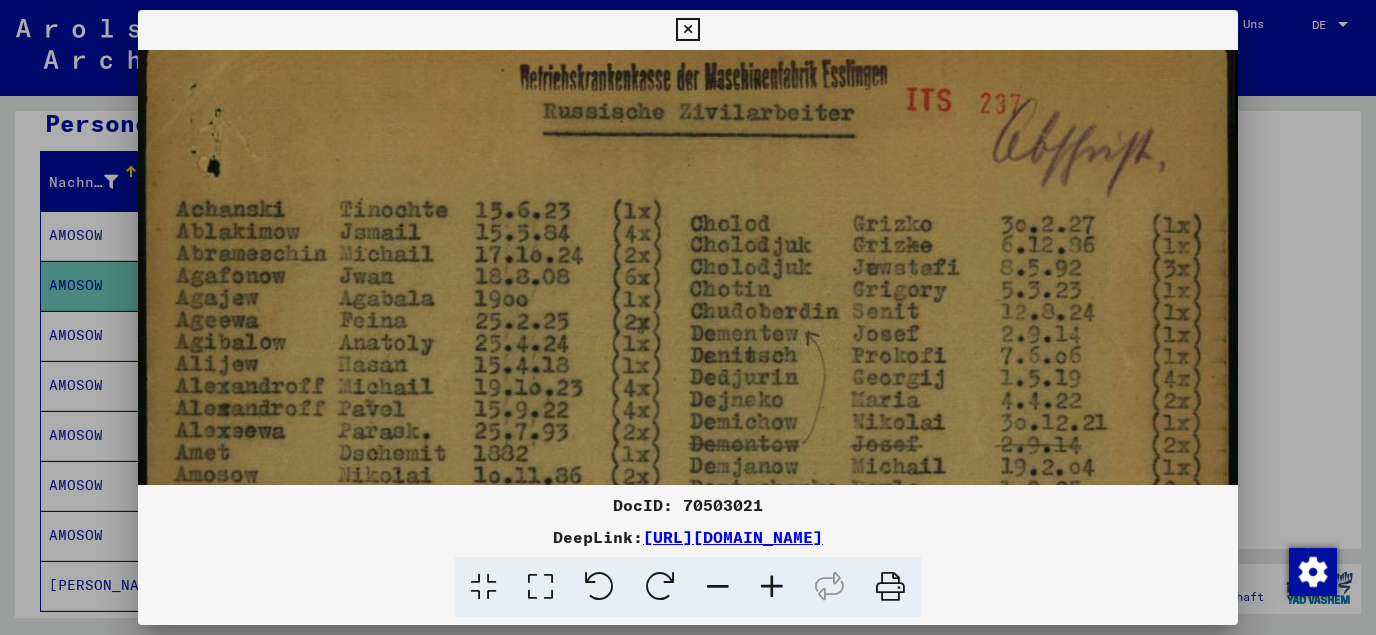 scroll, scrollTop: 22, scrollLeft: 0, axis: vertical 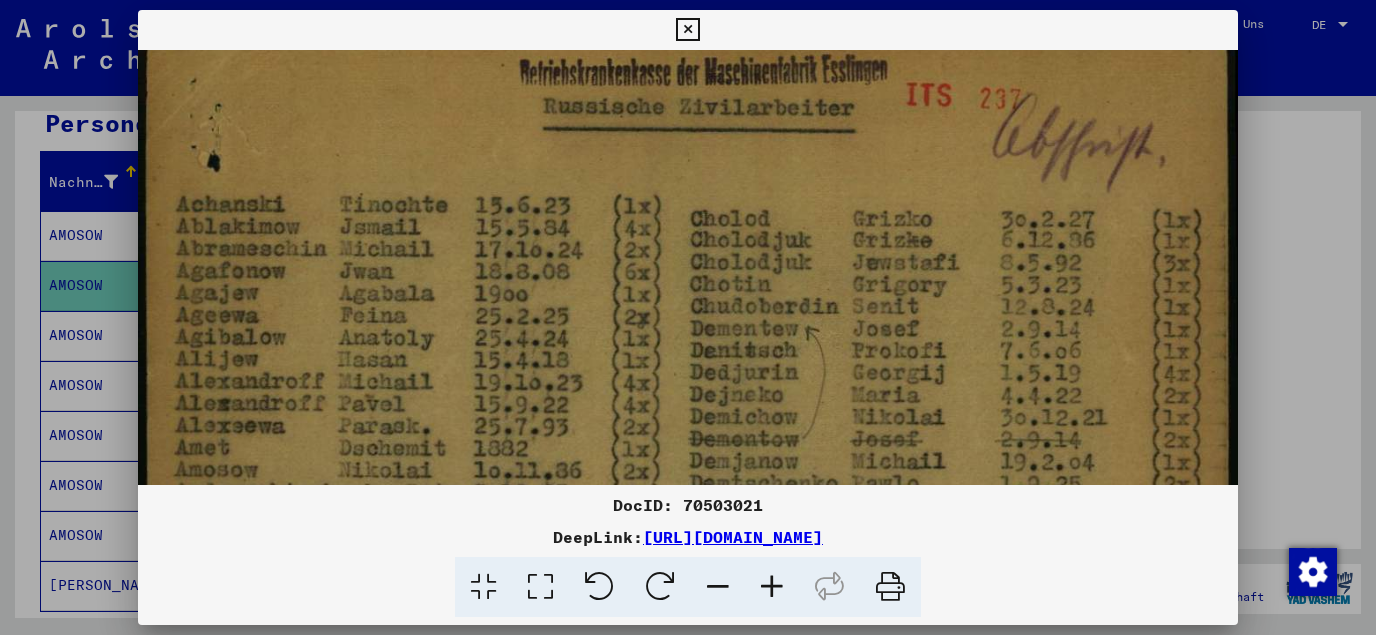 drag, startPoint x: 639, startPoint y: 466, endPoint x: 639, endPoint y: 444, distance: 22 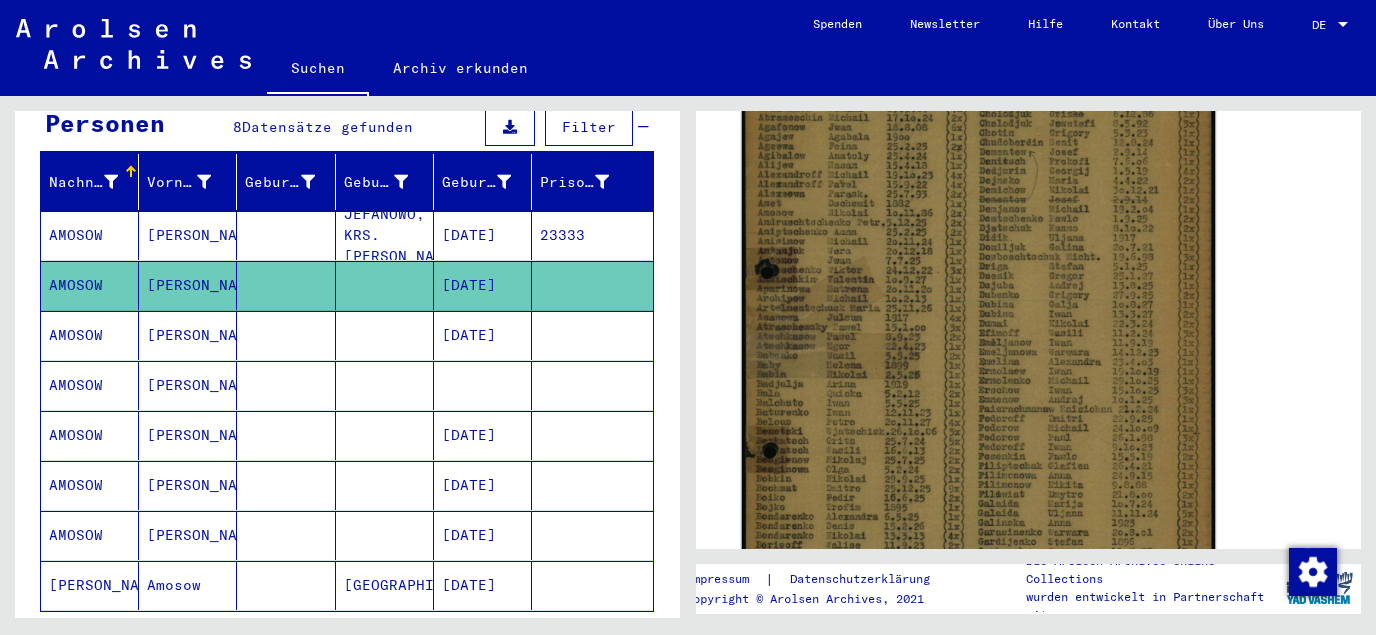 click 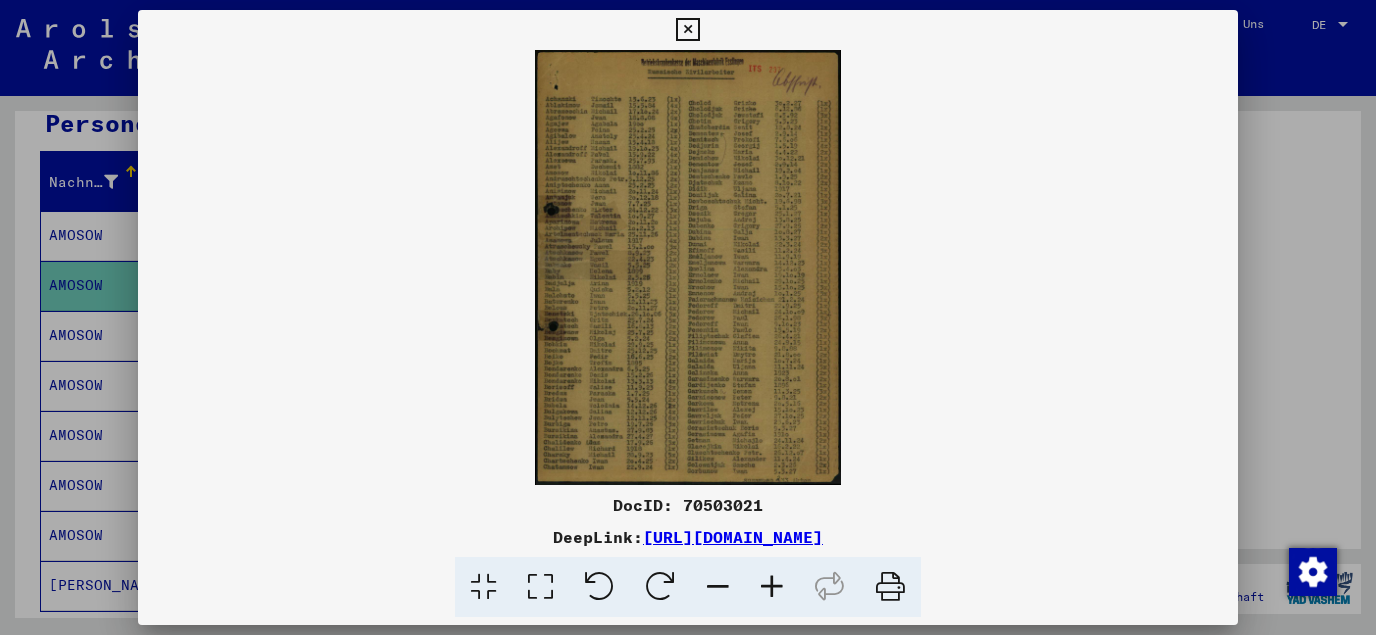 click at bounding box center (687, 30) 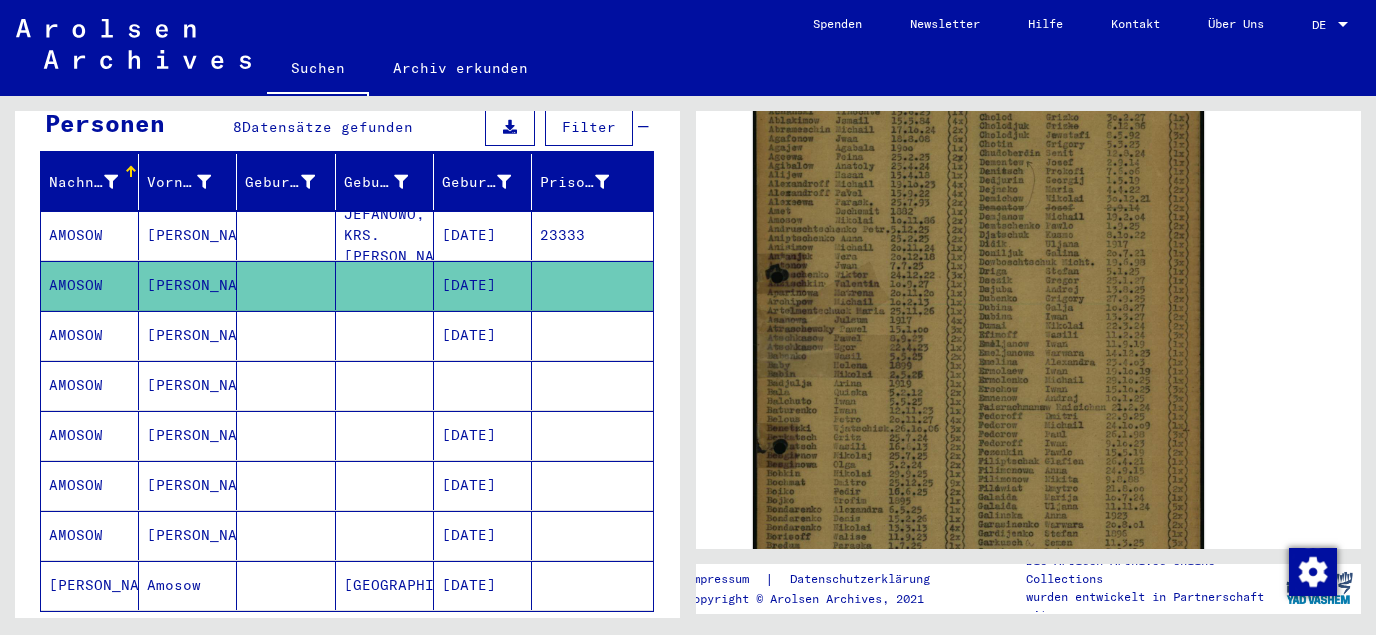 click on "[DATE]" at bounding box center [483, 385] 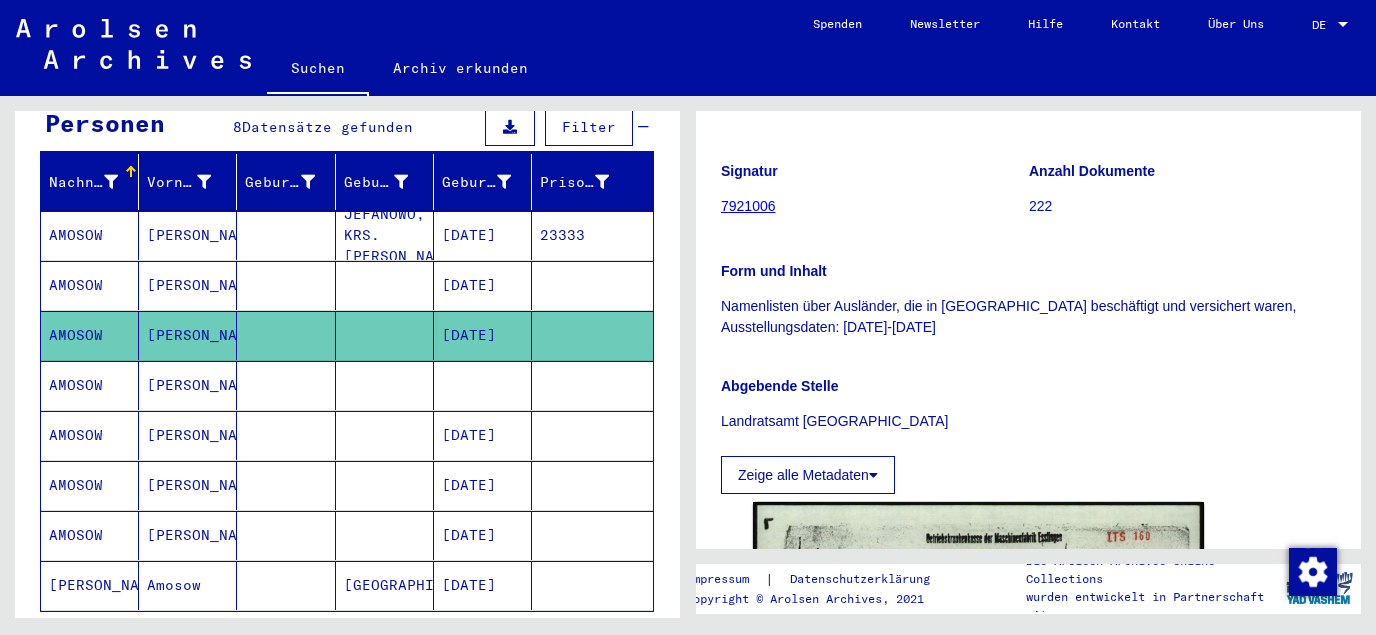 scroll, scrollTop: 538, scrollLeft: 0, axis: vertical 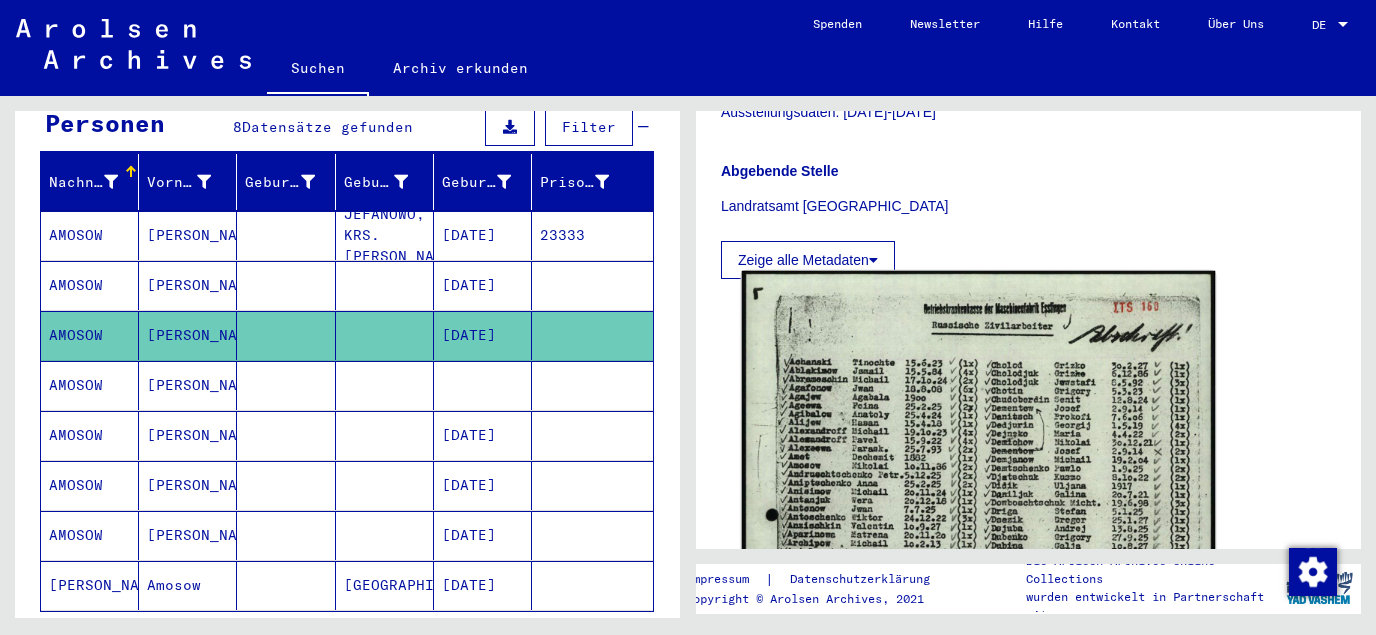 click 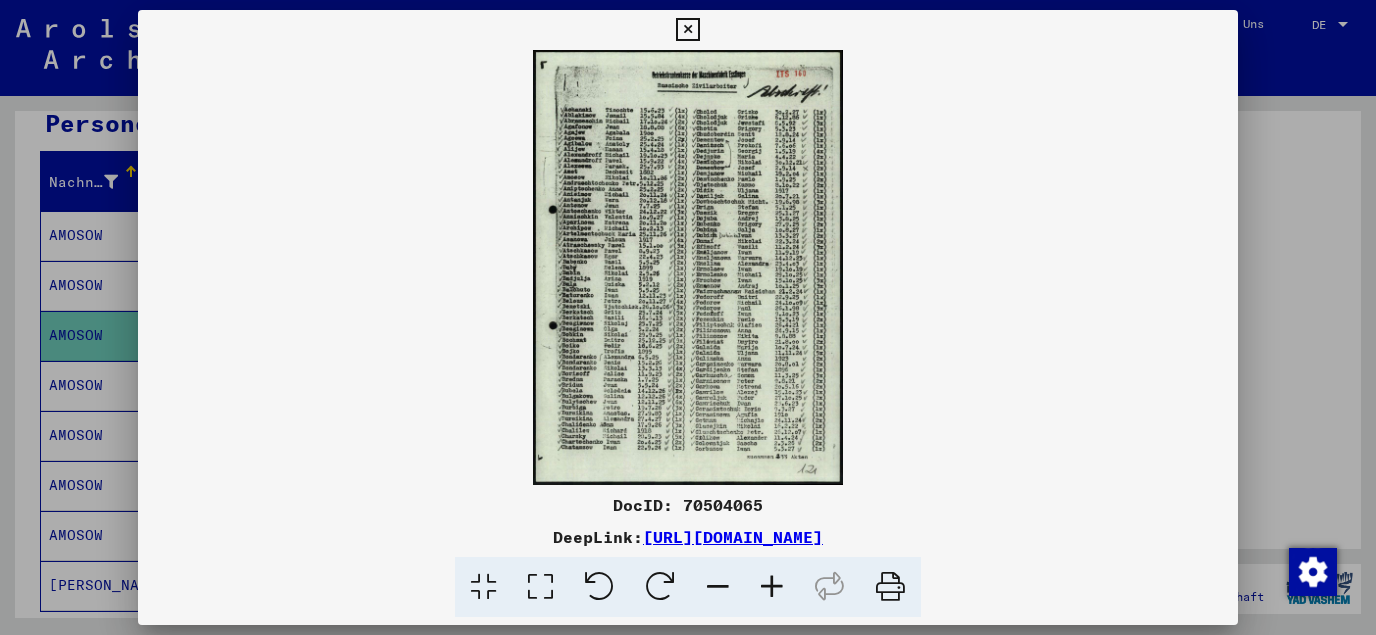 click at bounding box center [540, 587] 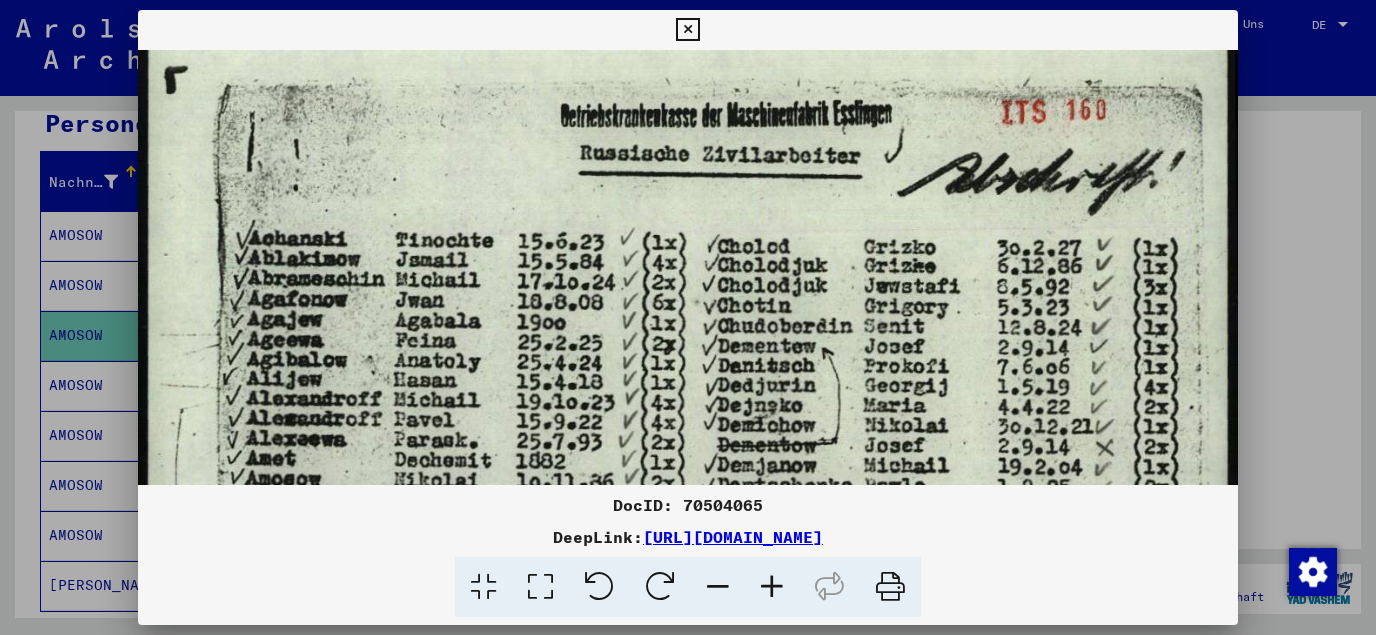 scroll, scrollTop: 29, scrollLeft: 0, axis: vertical 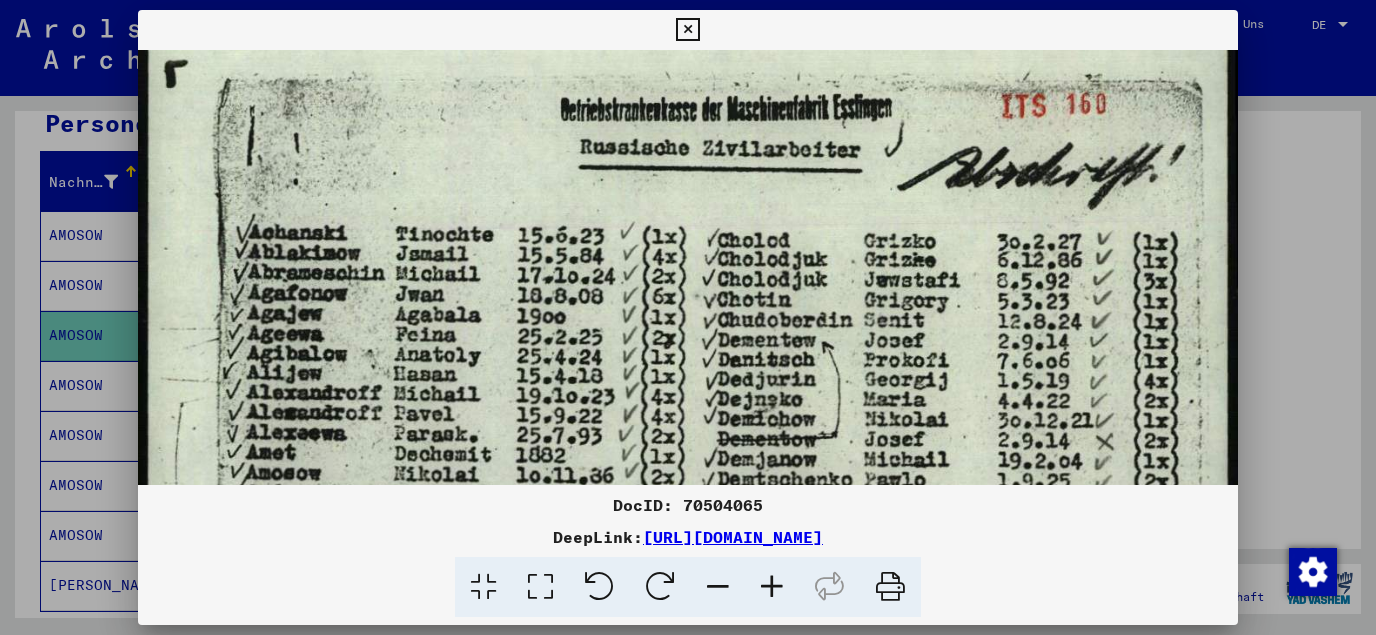 drag, startPoint x: 588, startPoint y: 444, endPoint x: 597, endPoint y: 419, distance: 26.57066 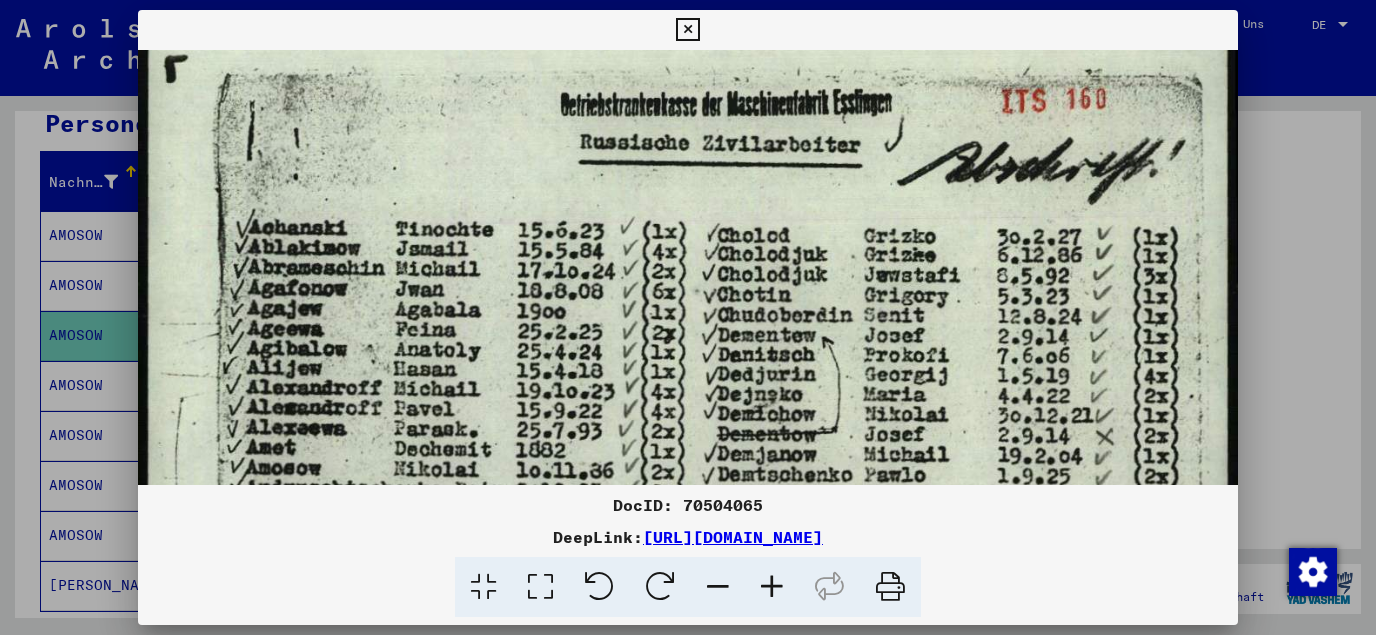 scroll, scrollTop: 37, scrollLeft: 0, axis: vertical 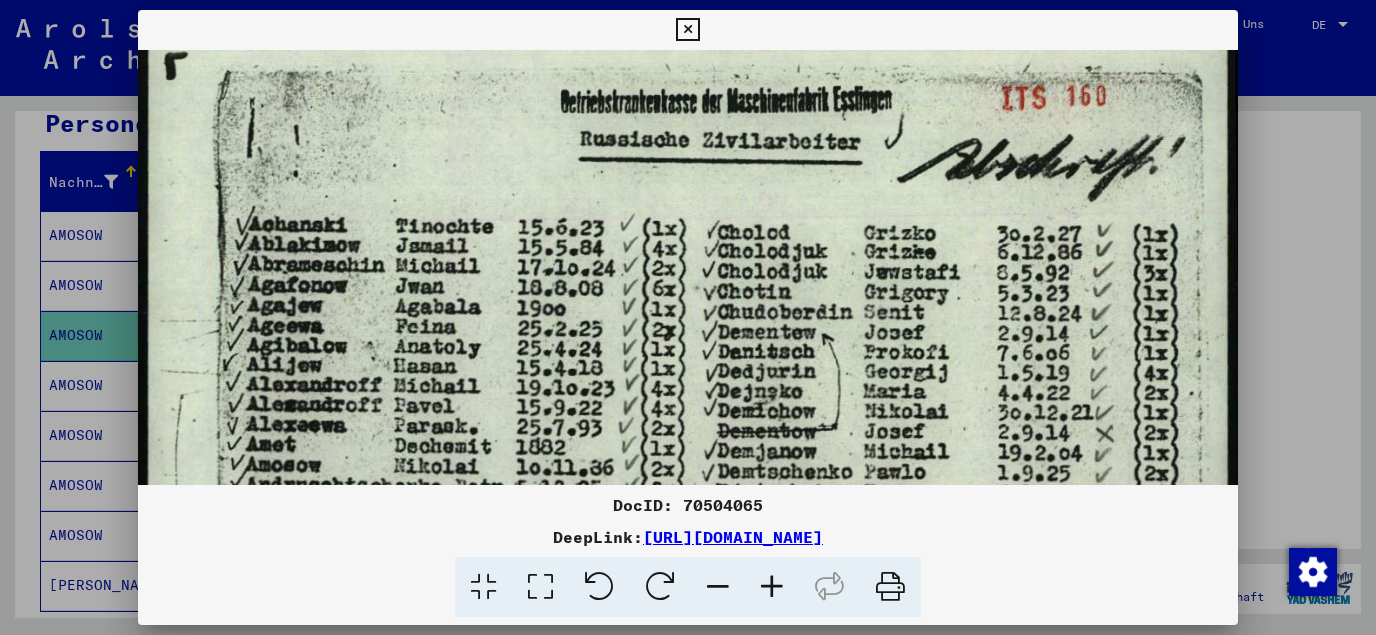 click at bounding box center [688, 786] 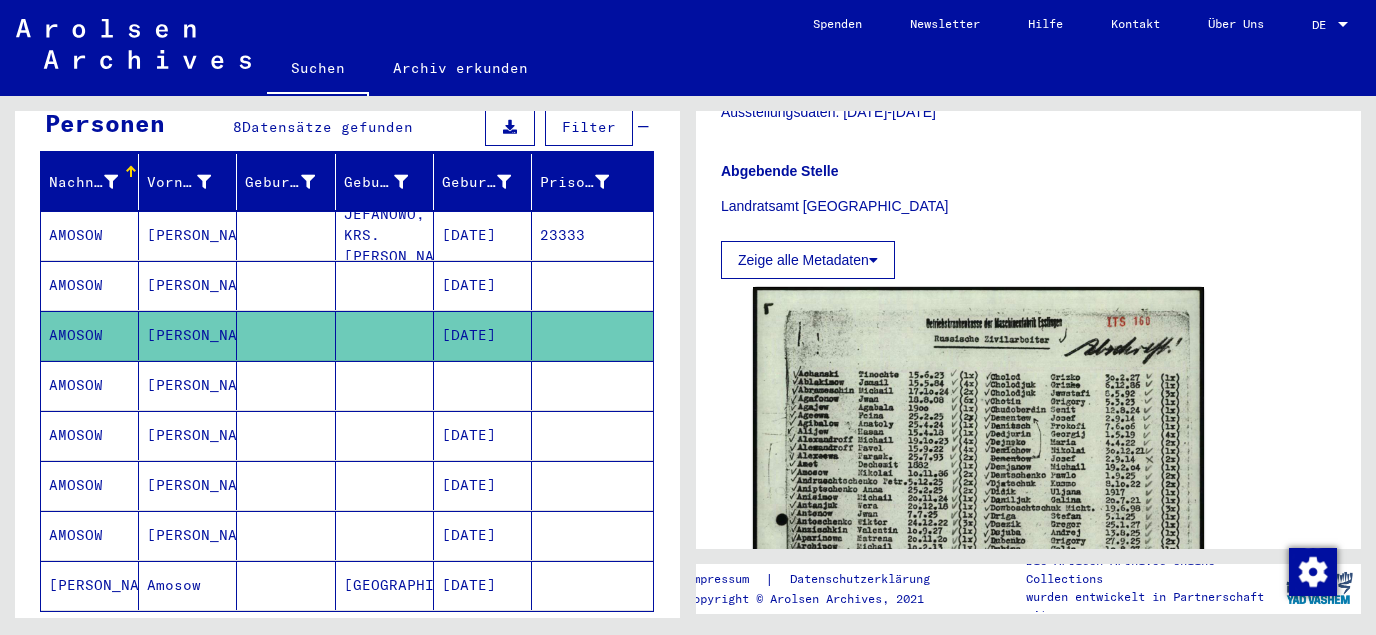 click at bounding box center (483, 435) 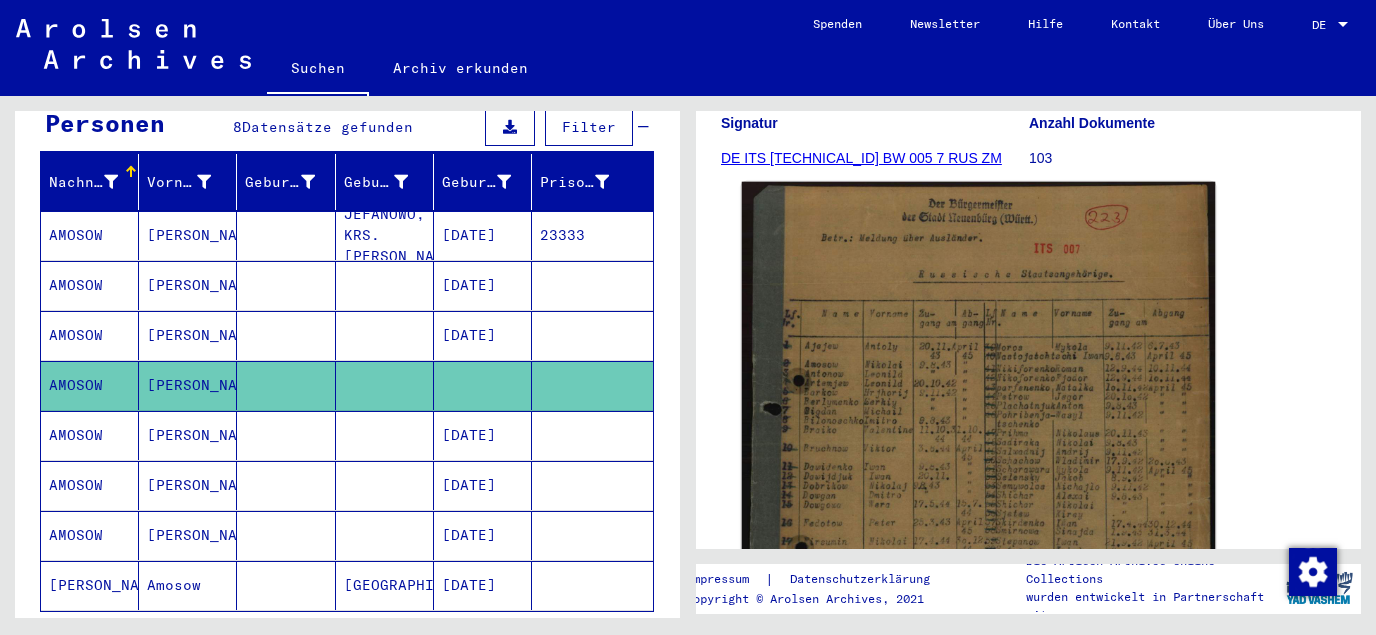 scroll, scrollTop: 323, scrollLeft: 0, axis: vertical 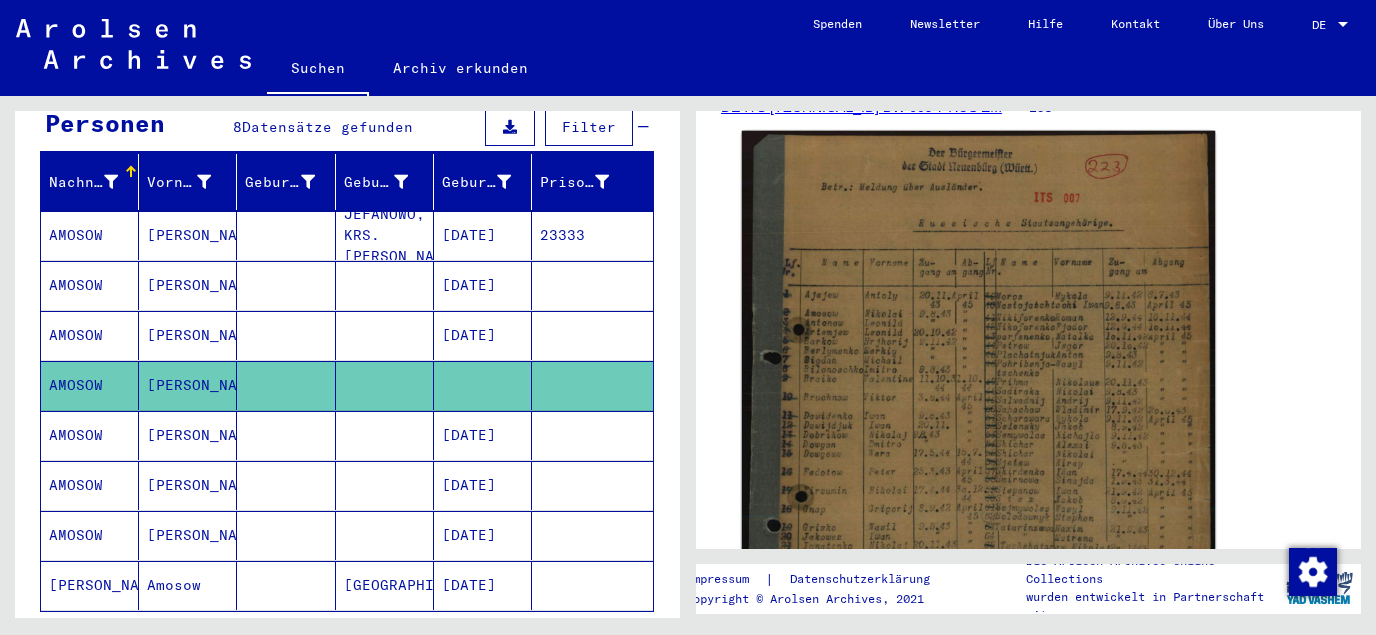 click 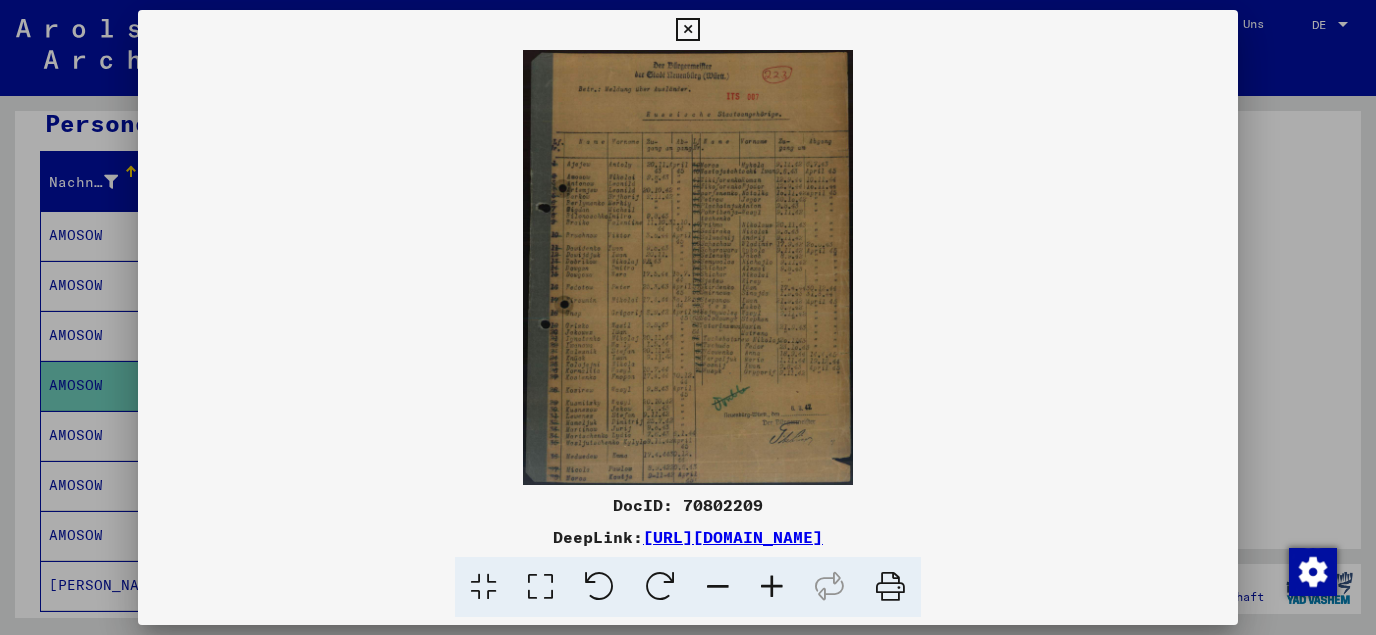 click at bounding box center [540, 587] 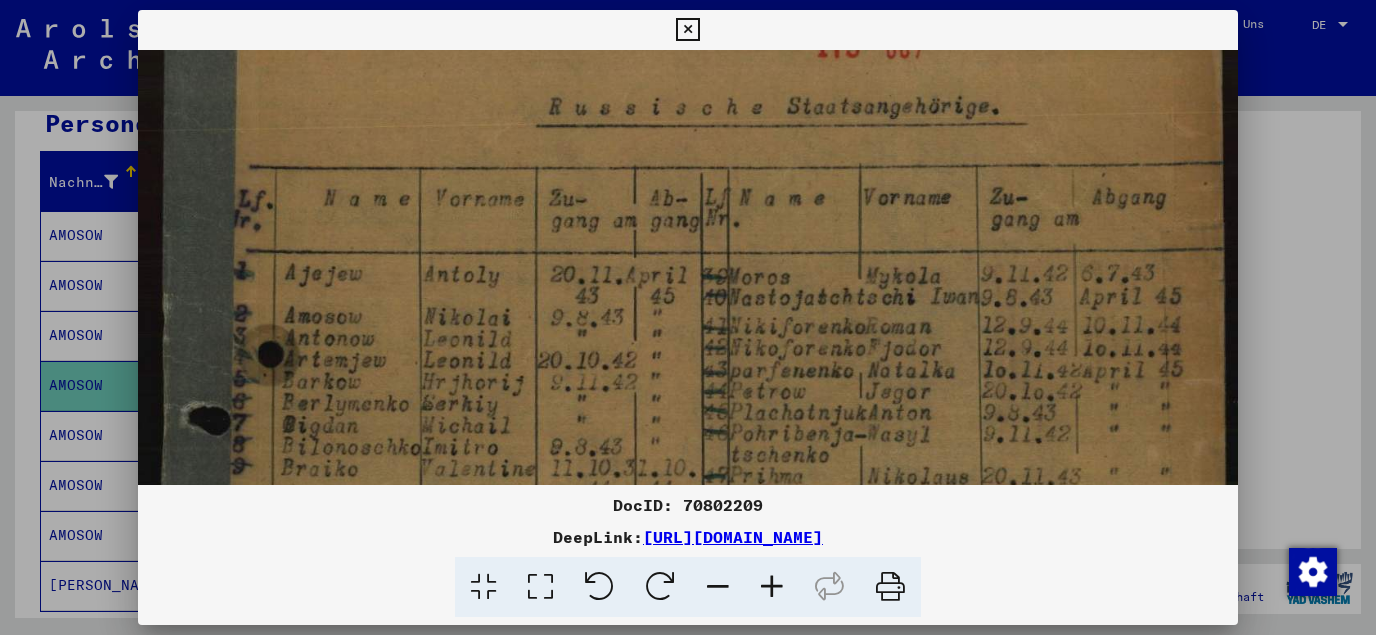 scroll, scrollTop: 180, scrollLeft: 0, axis: vertical 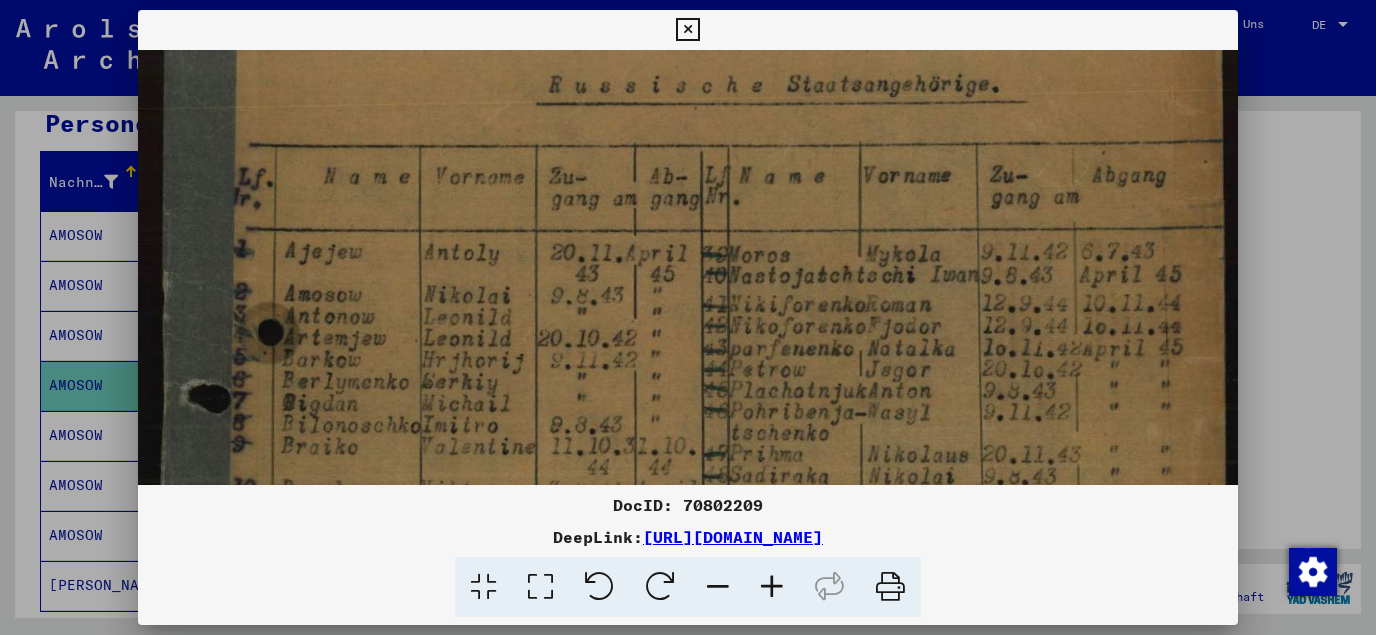 drag, startPoint x: 578, startPoint y: 433, endPoint x: 750, endPoint y: 253, distance: 248.96587 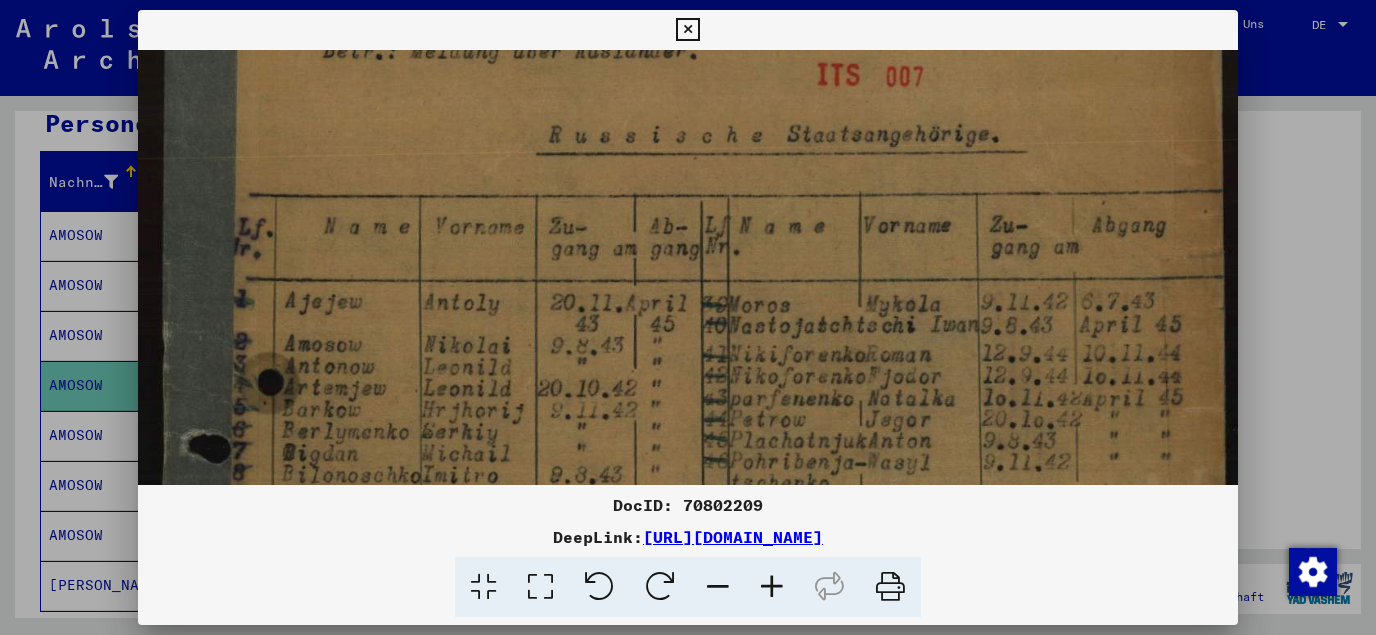 scroll, scrollTop: 107, scrollLeft: 0, axis: vertical 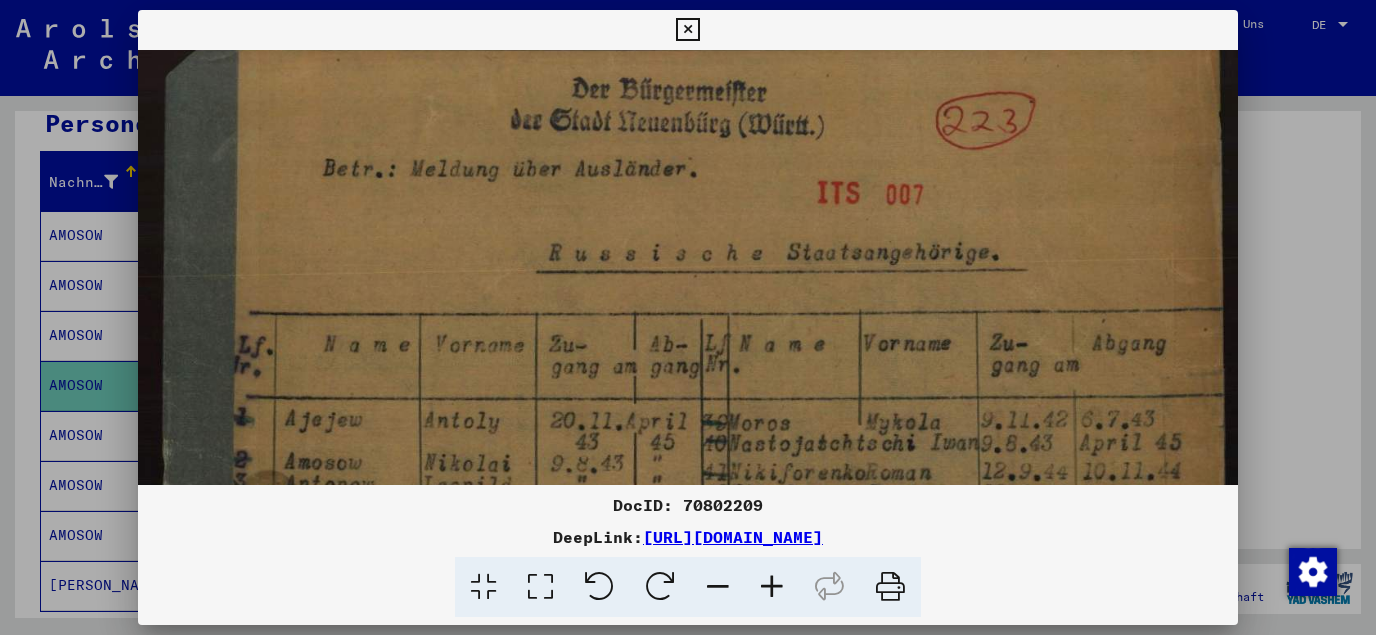 drag, startPoint x: 561, startPoint y: 318, endPoint x: 575, endPoint y: 469, distance: 151.64761 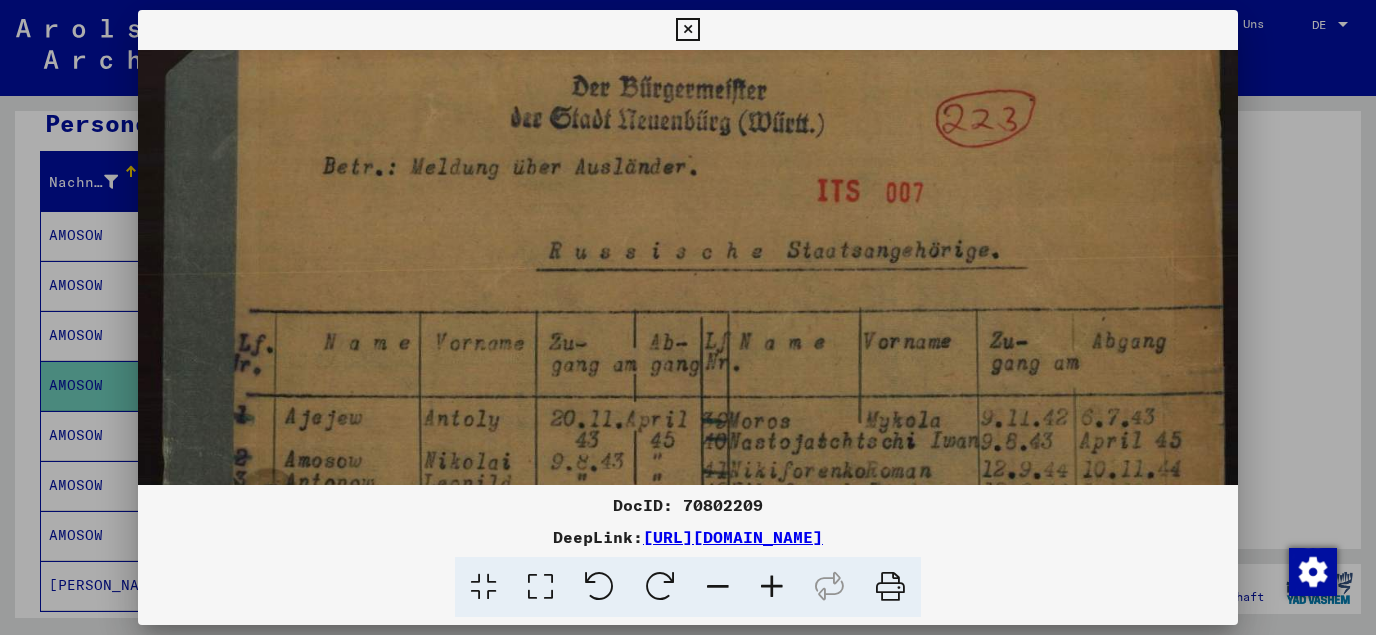 click at bounding box center [687, 30] 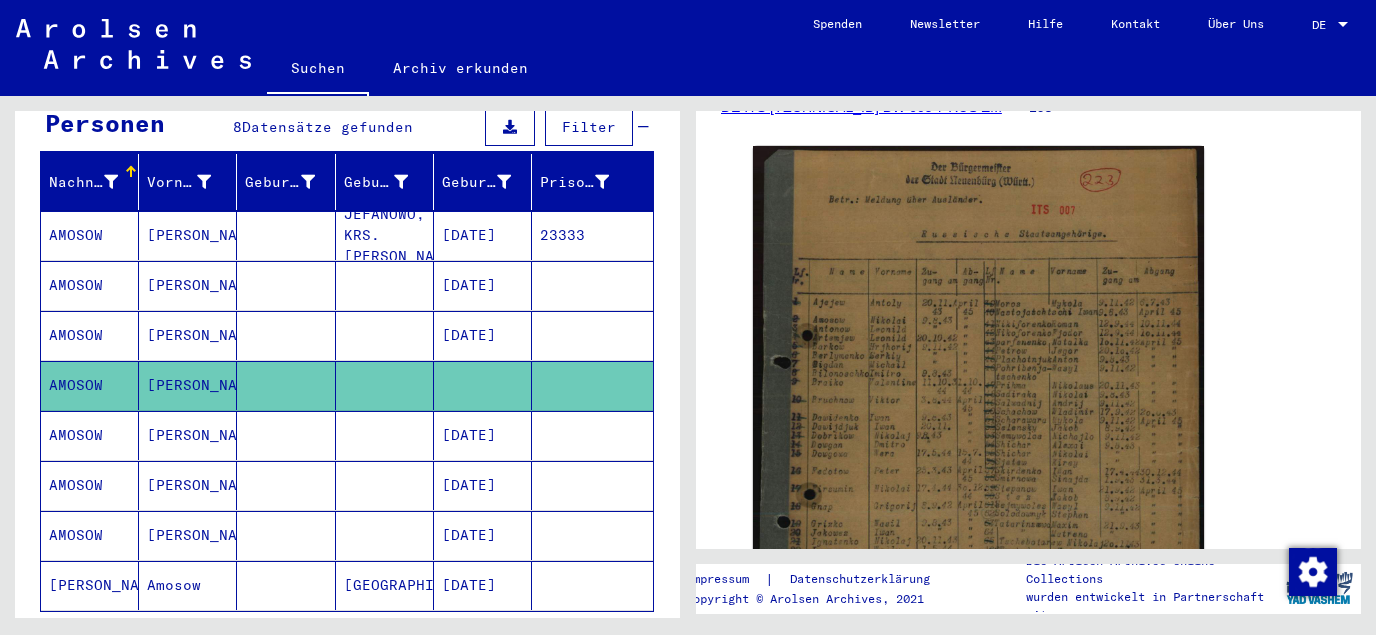 click on "[DATE]" at bounding box center [483, 485] 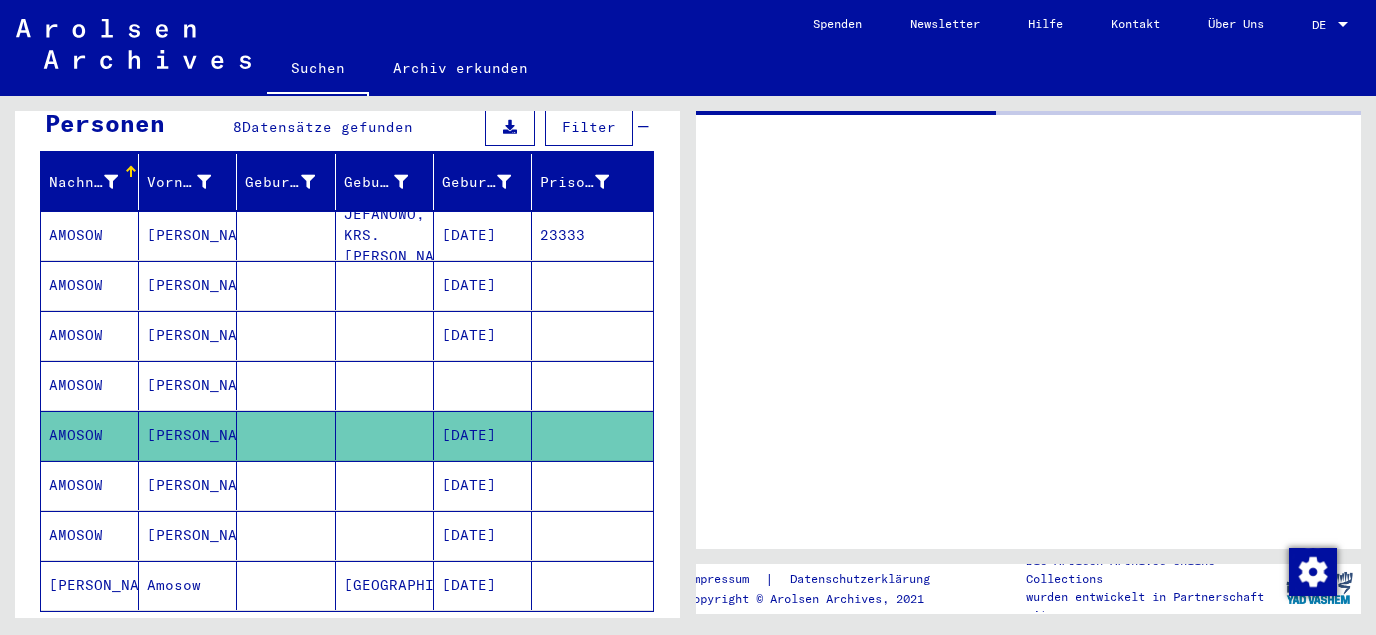 scroll, scrollTop: 0, scrollLeft: 0, axis: both 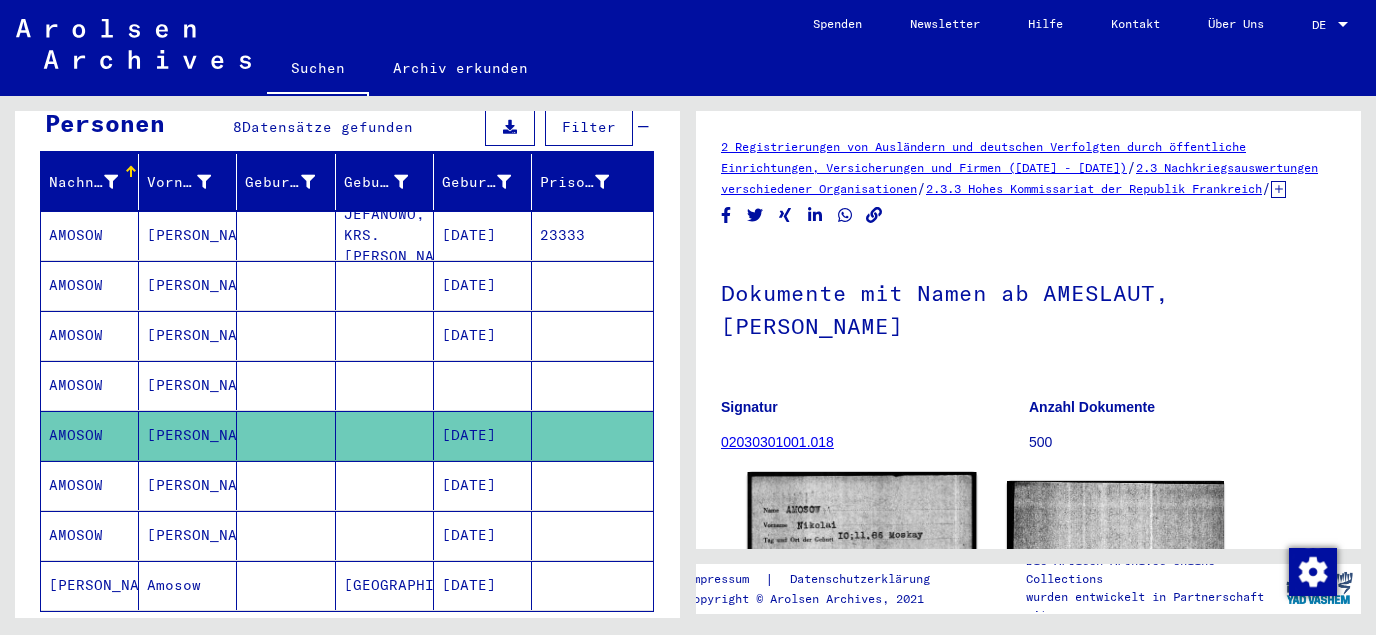 click 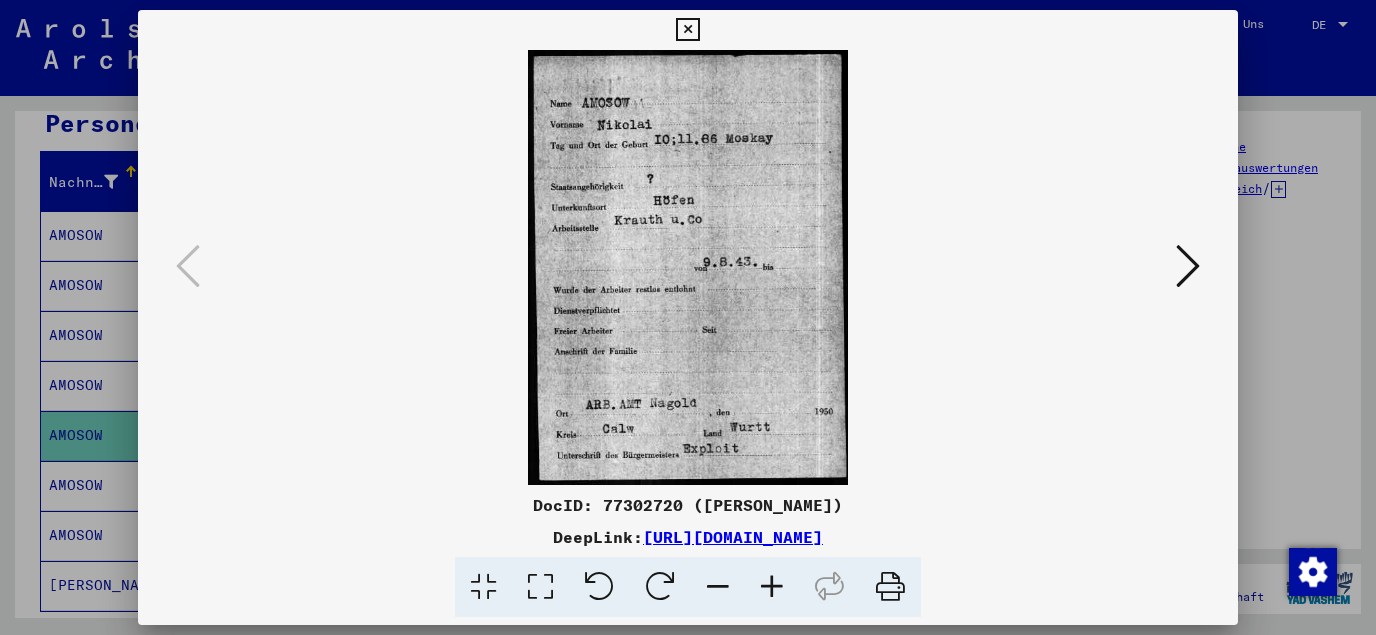 drag, startPoint x: 646, startPoint y: 502, endPoint x: 876, endPoint y: 502, distance: 230 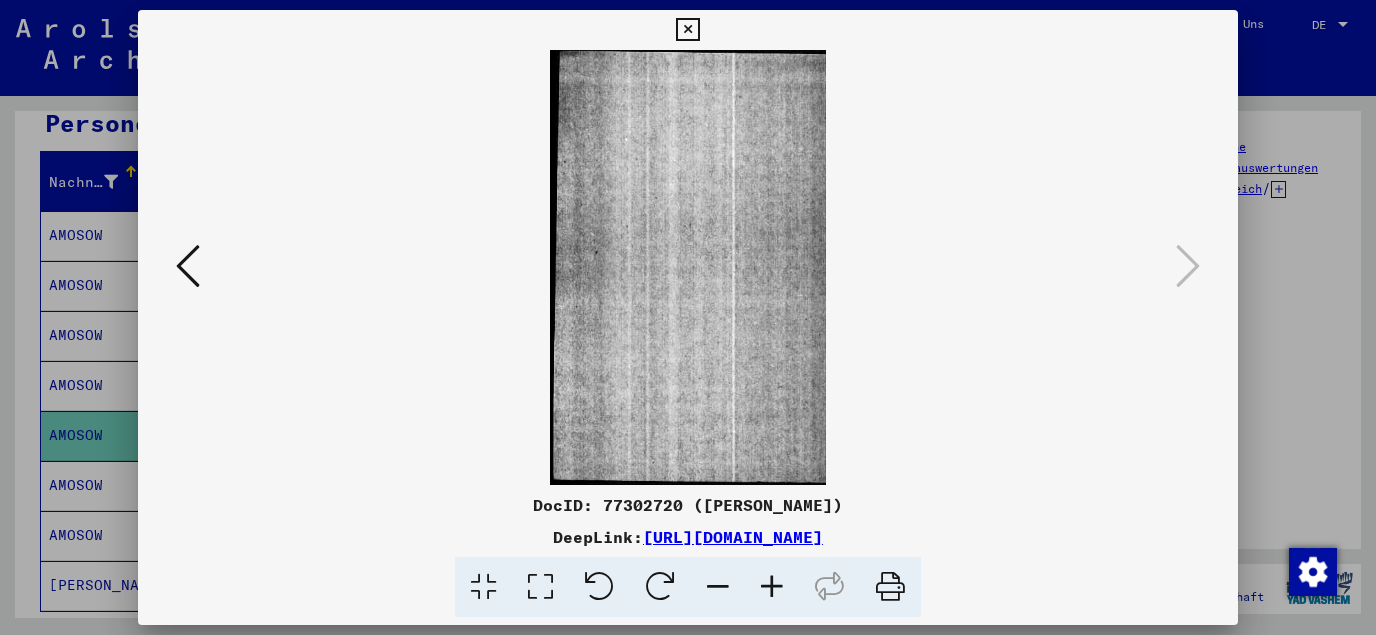 click at bounding box center [687, 30] 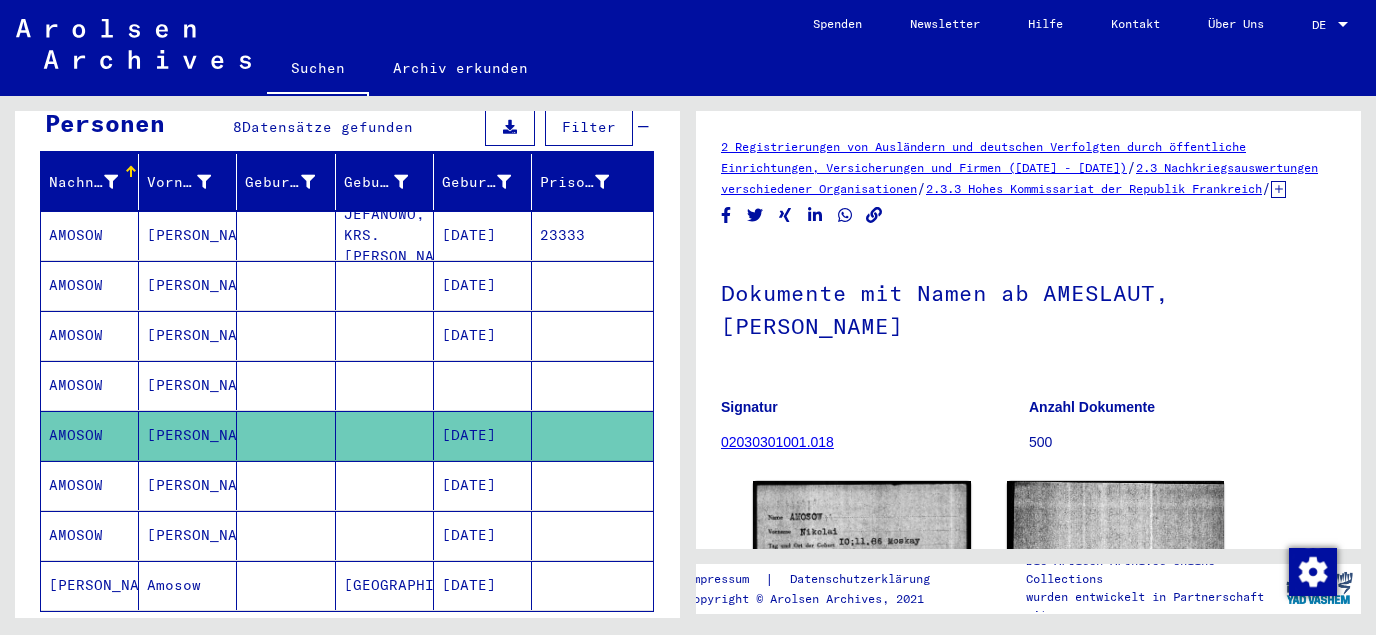 click on "[DATE]" at bounding box center (483, 535) 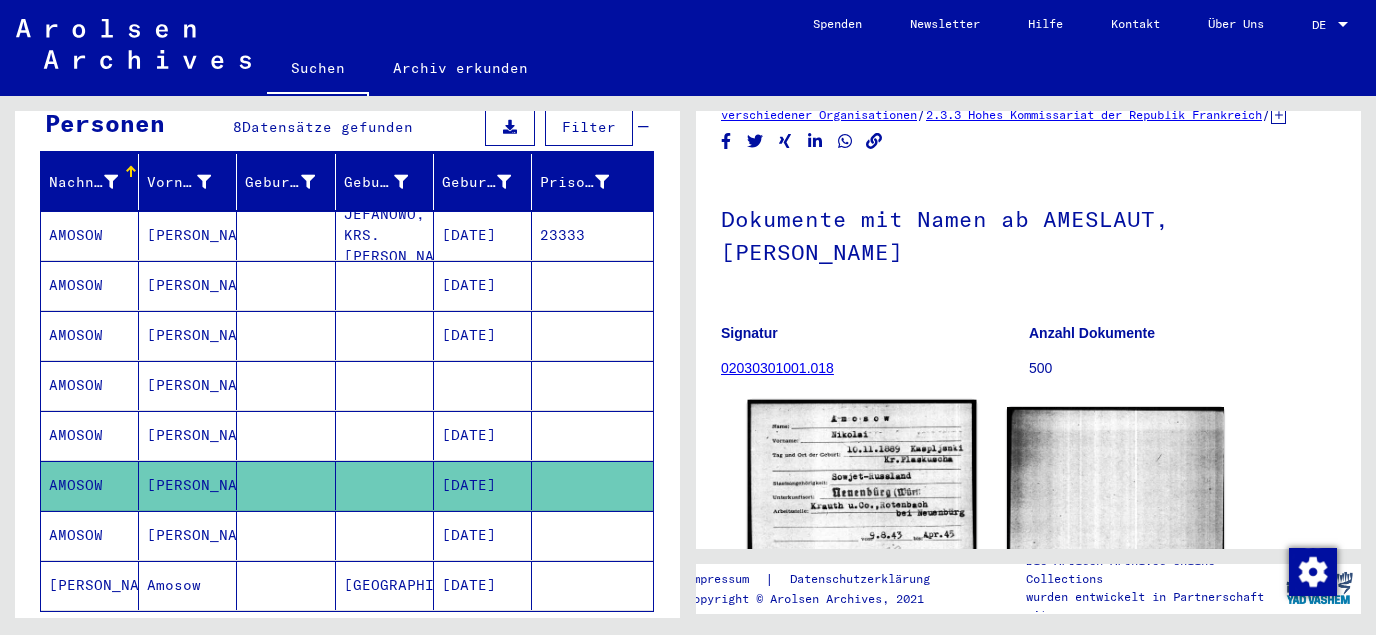 scroll, scrollTop: 108, scrollLeft: 0, axis: vertical 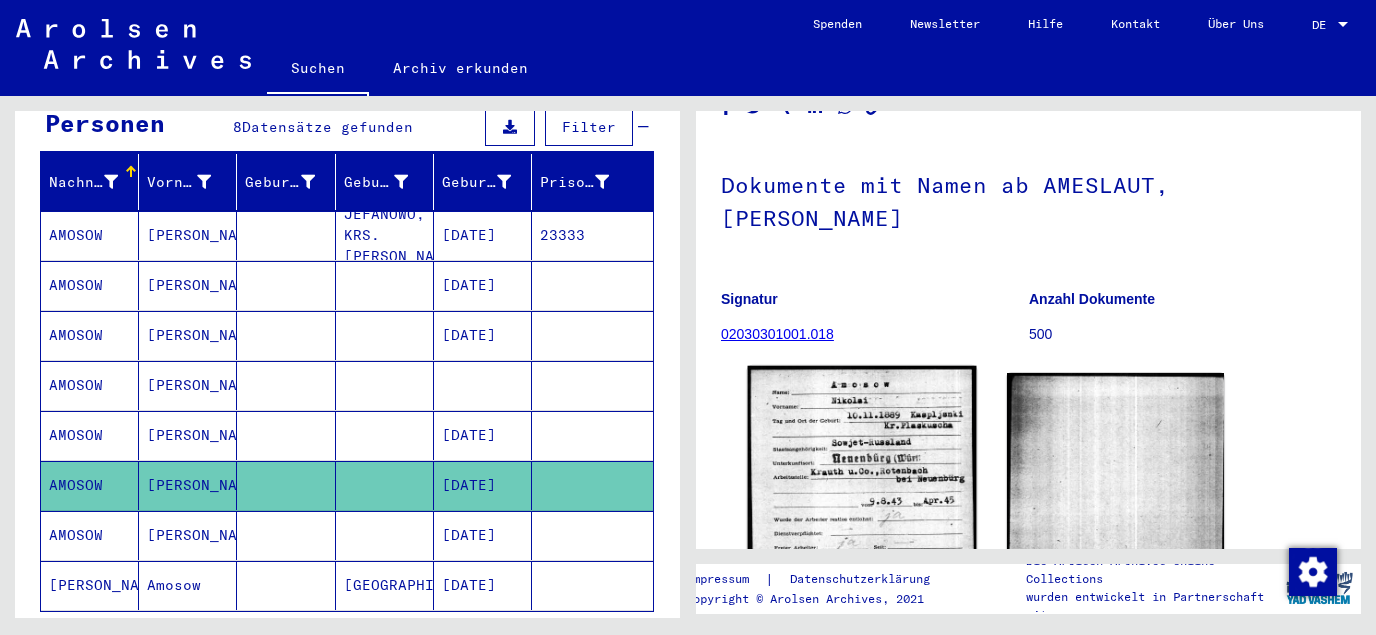 click 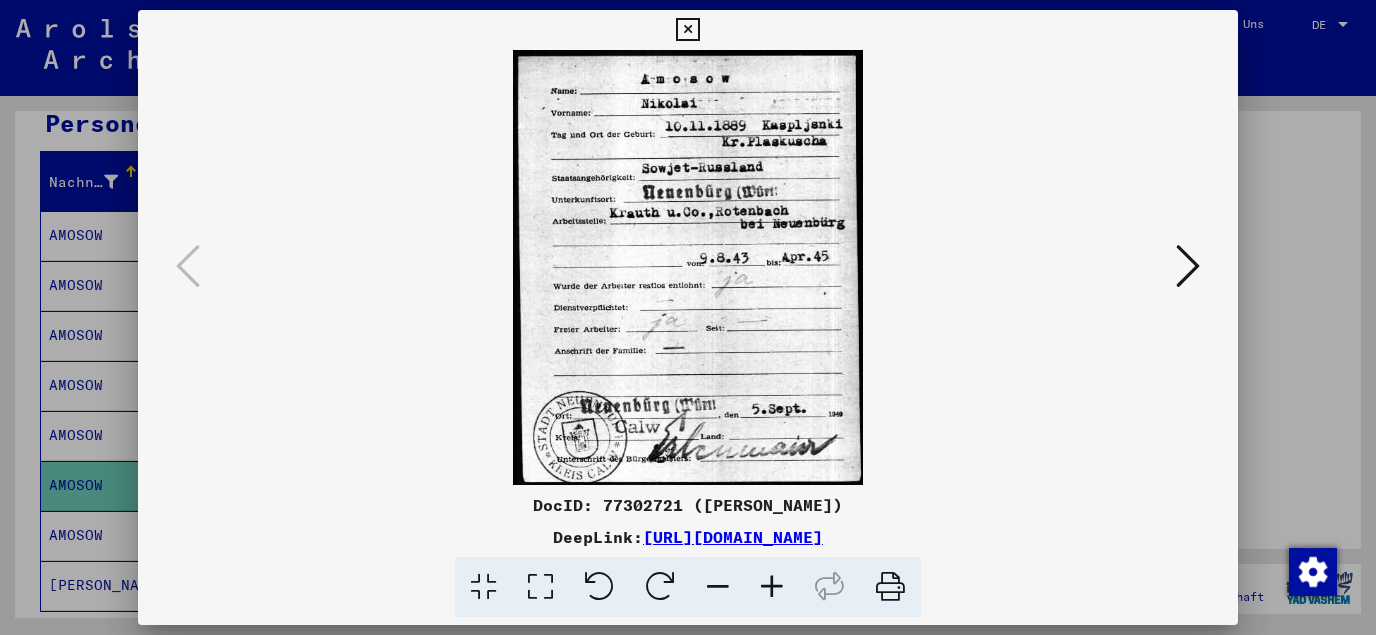 click at bounding box center (687, 30) 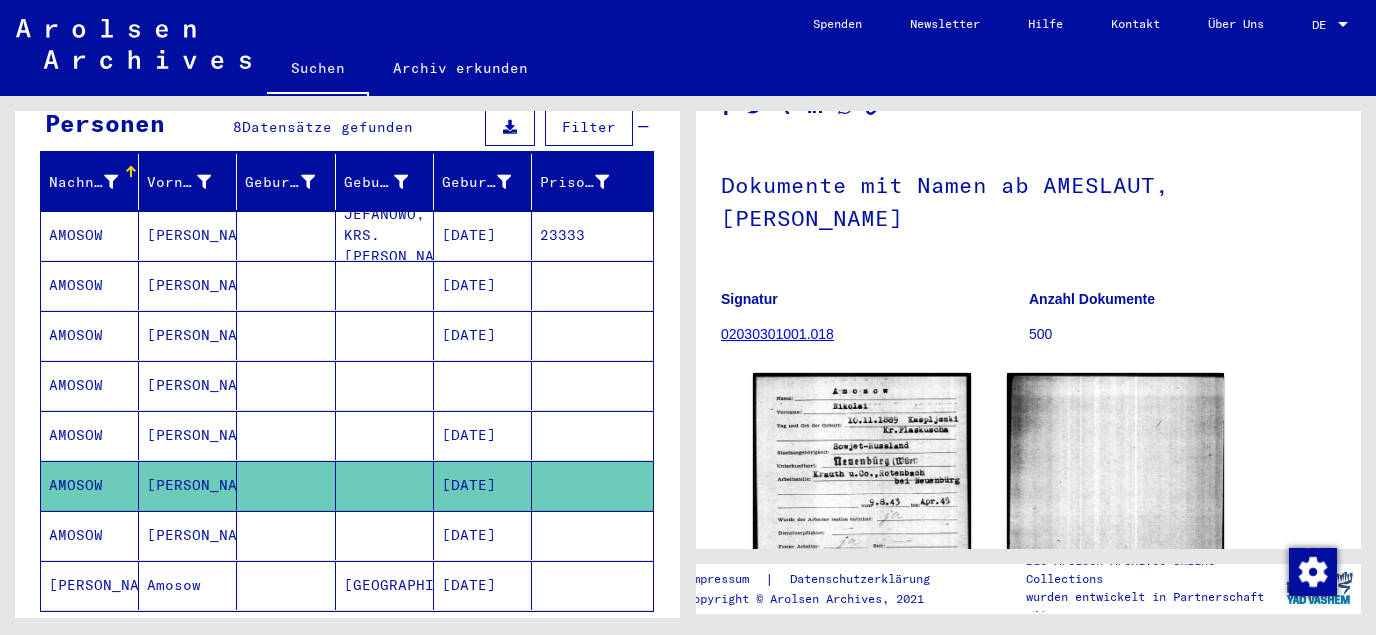 click on "[DATE]" at bounding box center [483, 585] 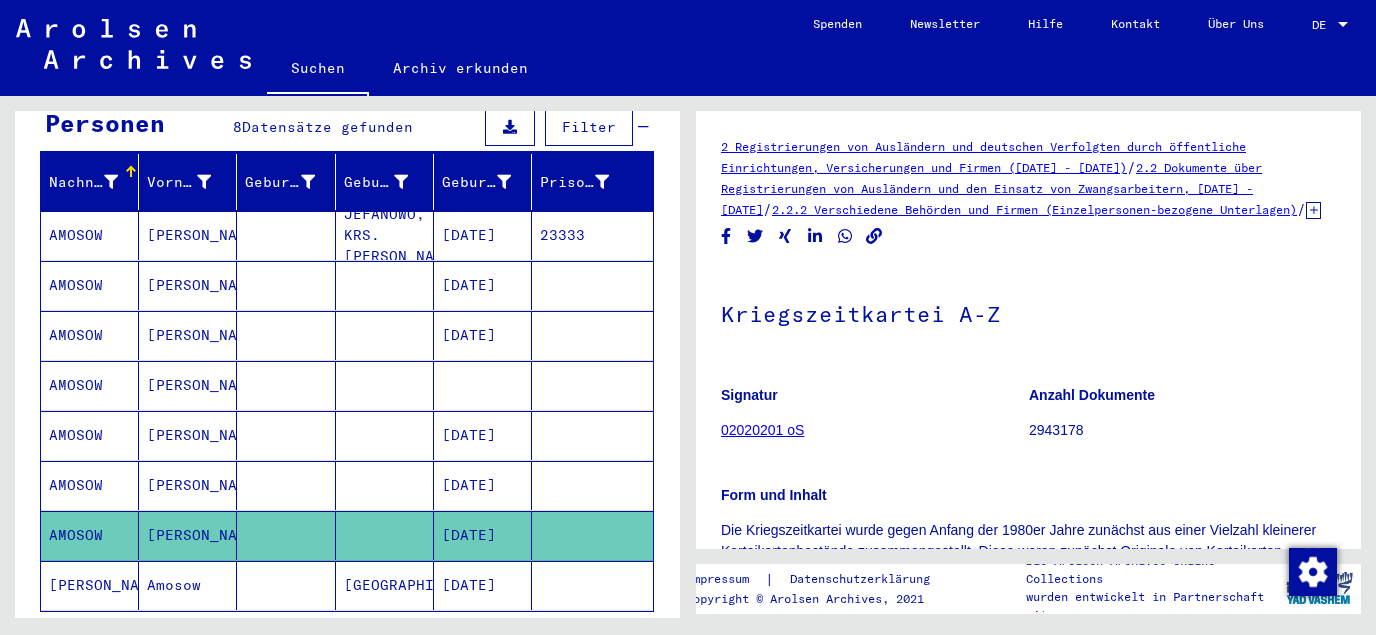 scroll, scrollTop: 215, scrollLeft: 0, axis: vertical 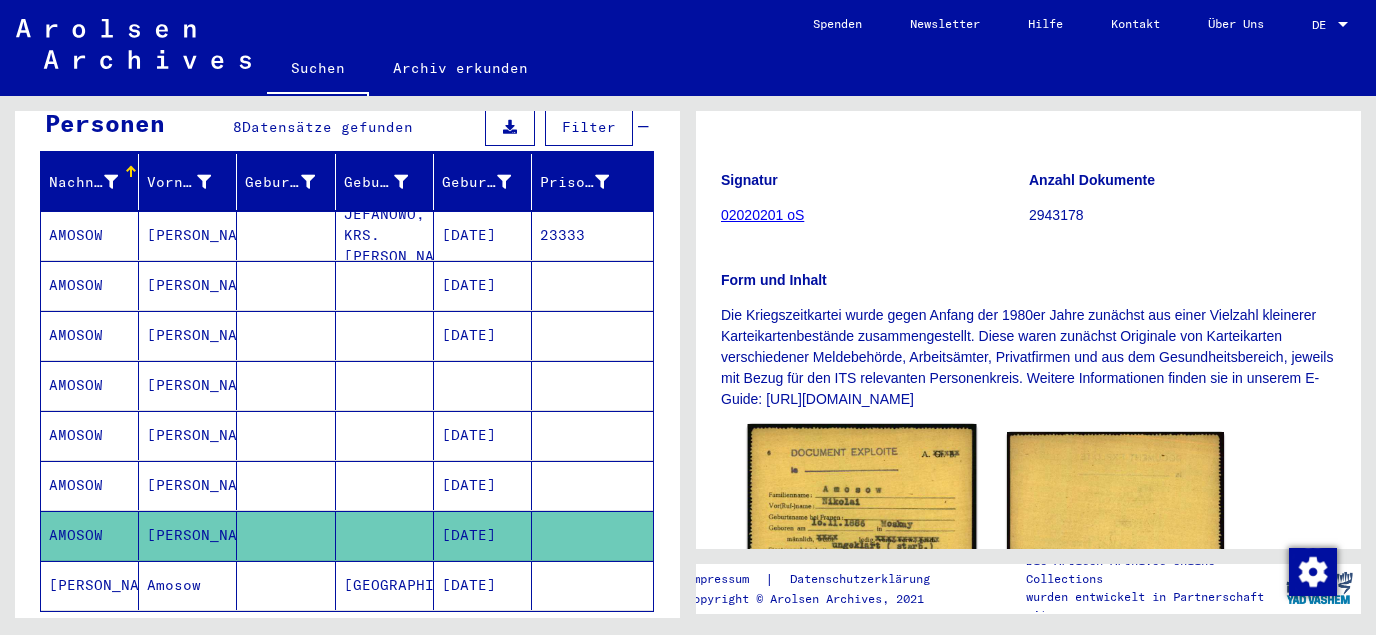 click 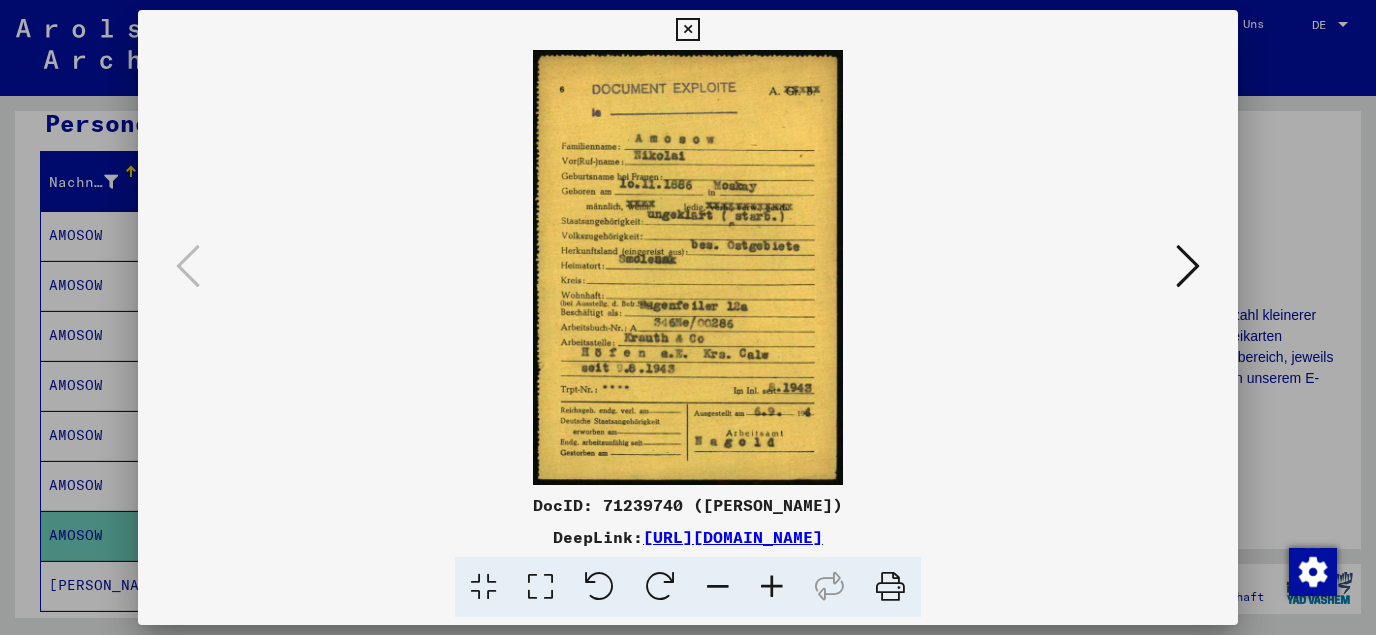 click at bounding box center [540, 587] 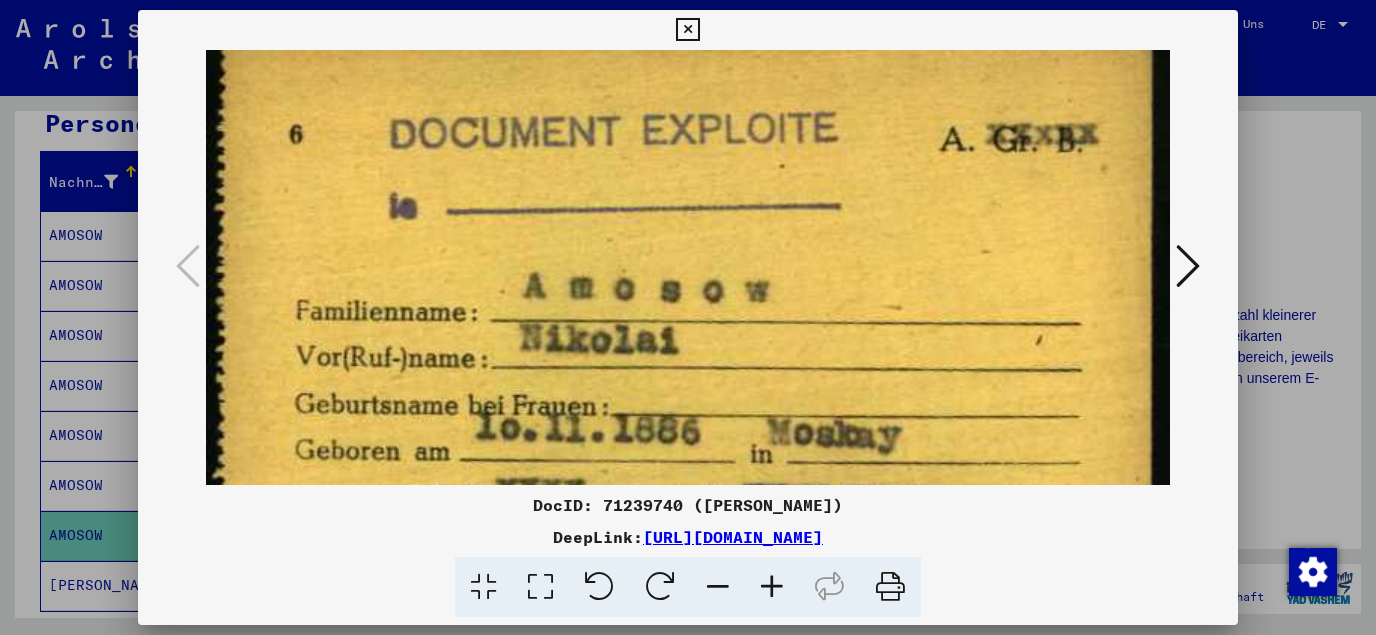 scroll, scrollTop: 185, scrollLeft: 0, axis: vertical 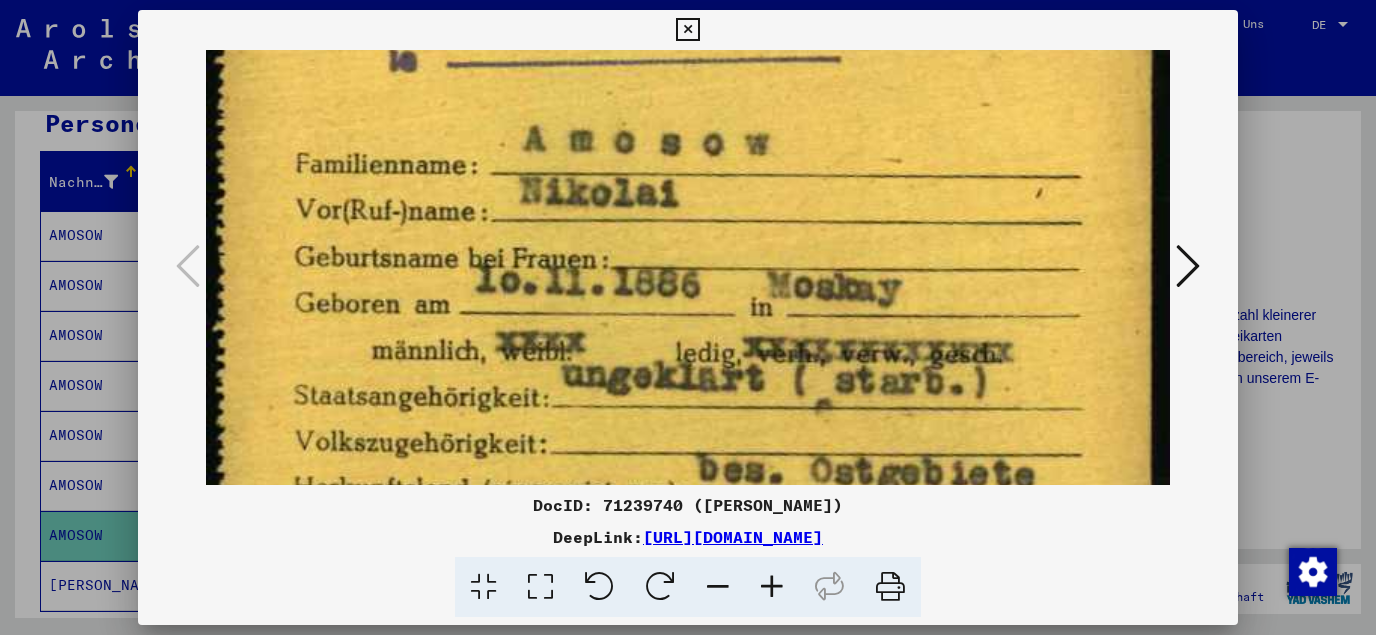 drag, startPoint x: 654, startPoint y: 422, endPoint x: 712, endPoint y: 259, distance: 173.01157 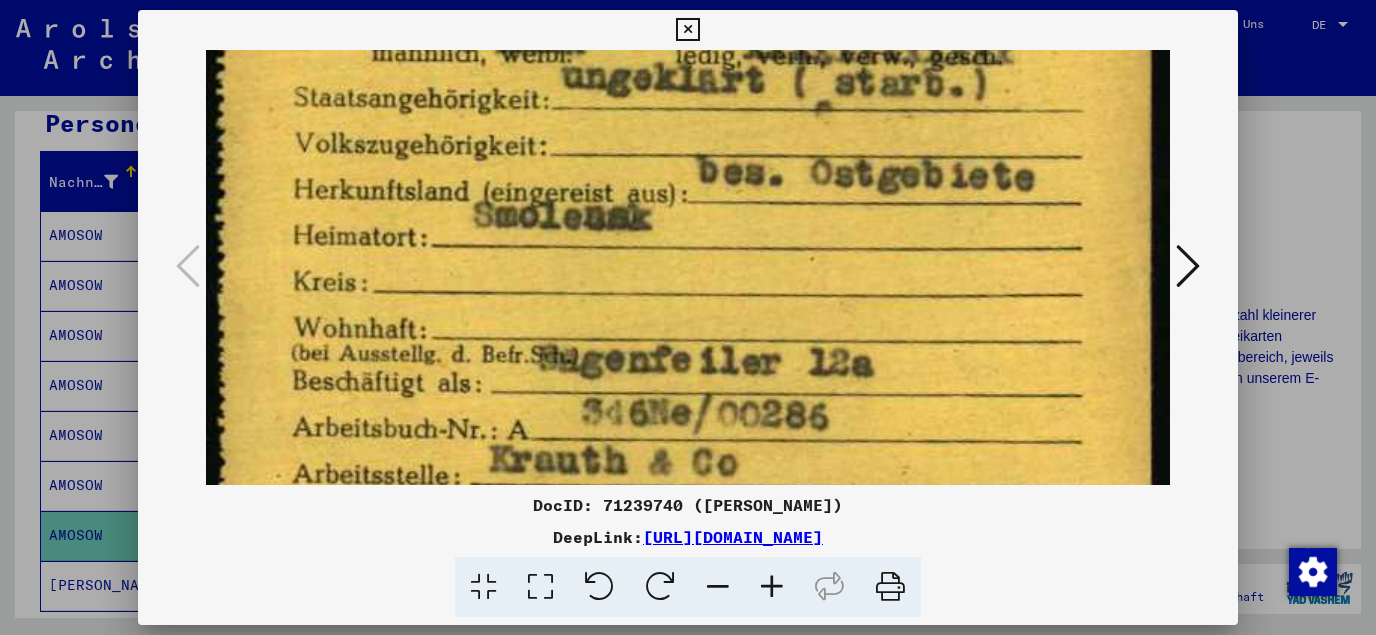 scroll, scrollTop: 553, scrollLeft: 0, axis: vertical 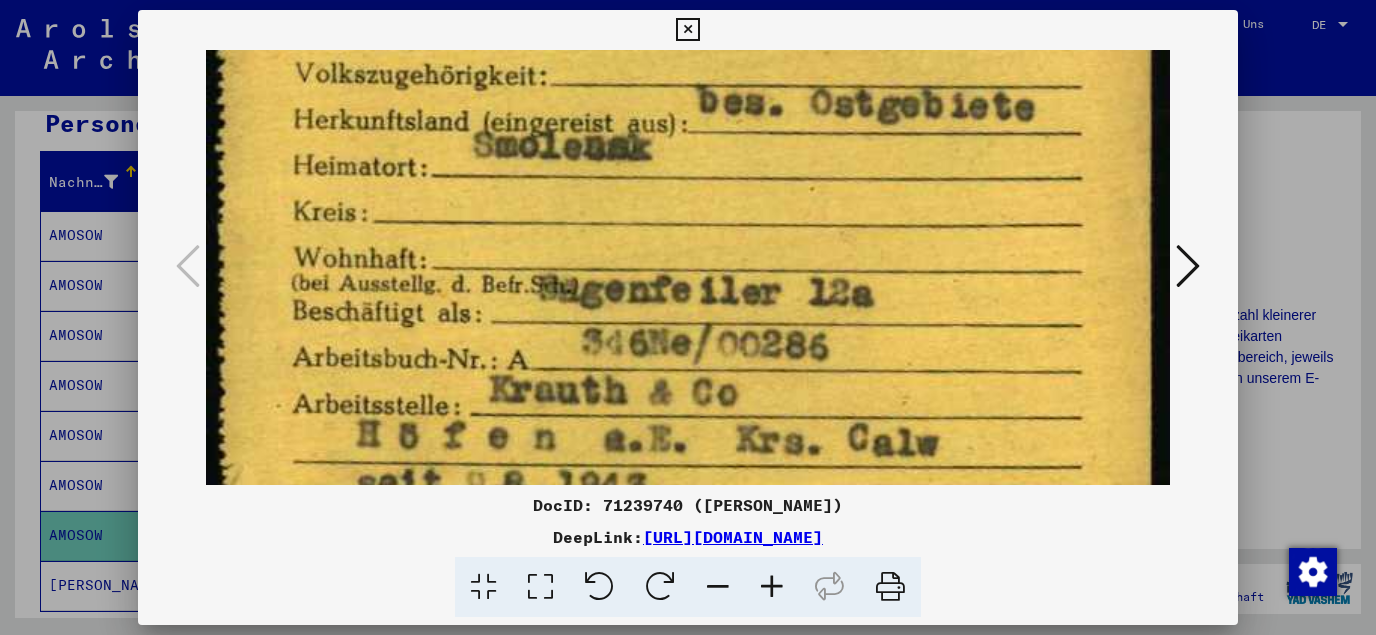drag, startPoint x: 620, startPoint y: 442, endPoint x: 745, endPoint y: 81, distance: 382.0288 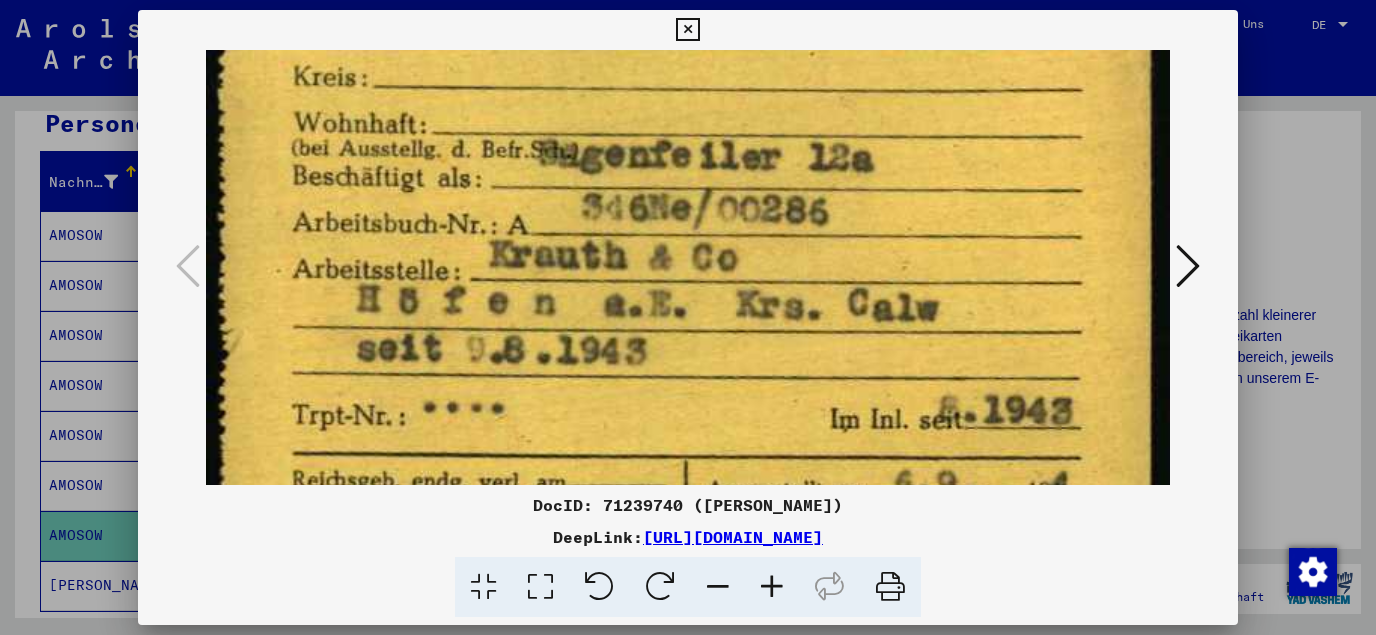 scroll, scrollTop: 693, scrollLeft: 0, axis: vertical 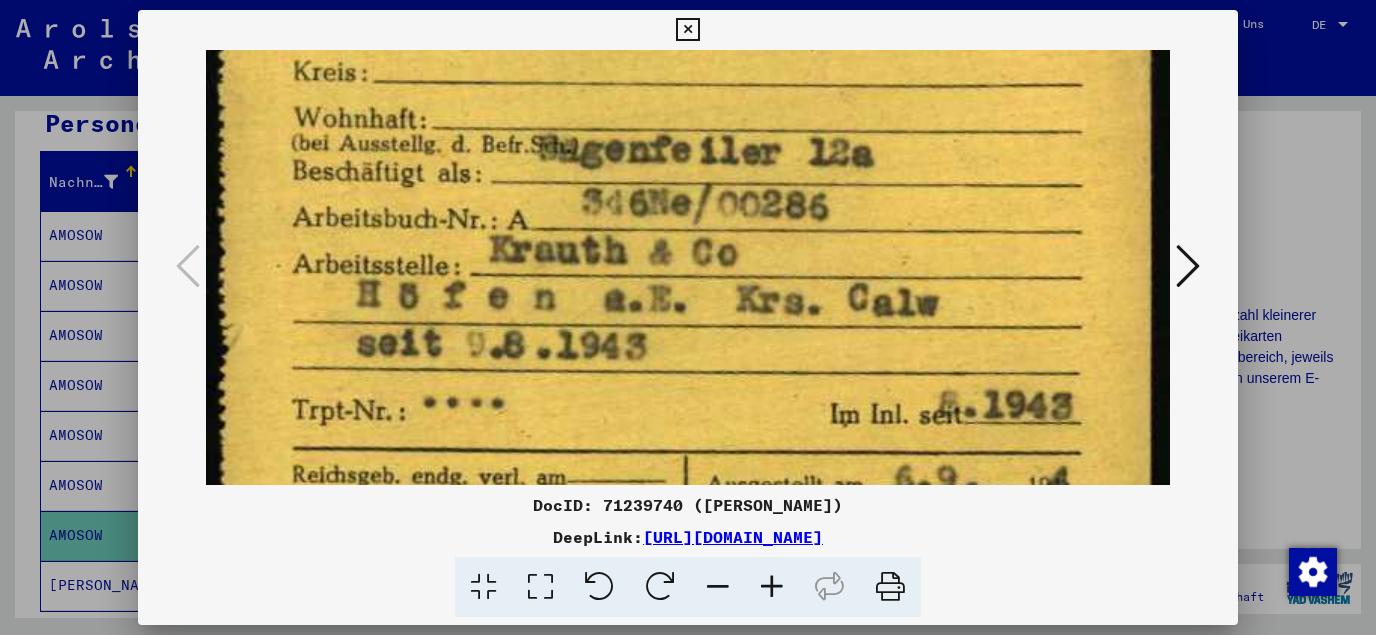 drag, startPoint x: 755, startPoint y: 394, endPoint x: 794, endPoint y: 254, distance: 145.33066 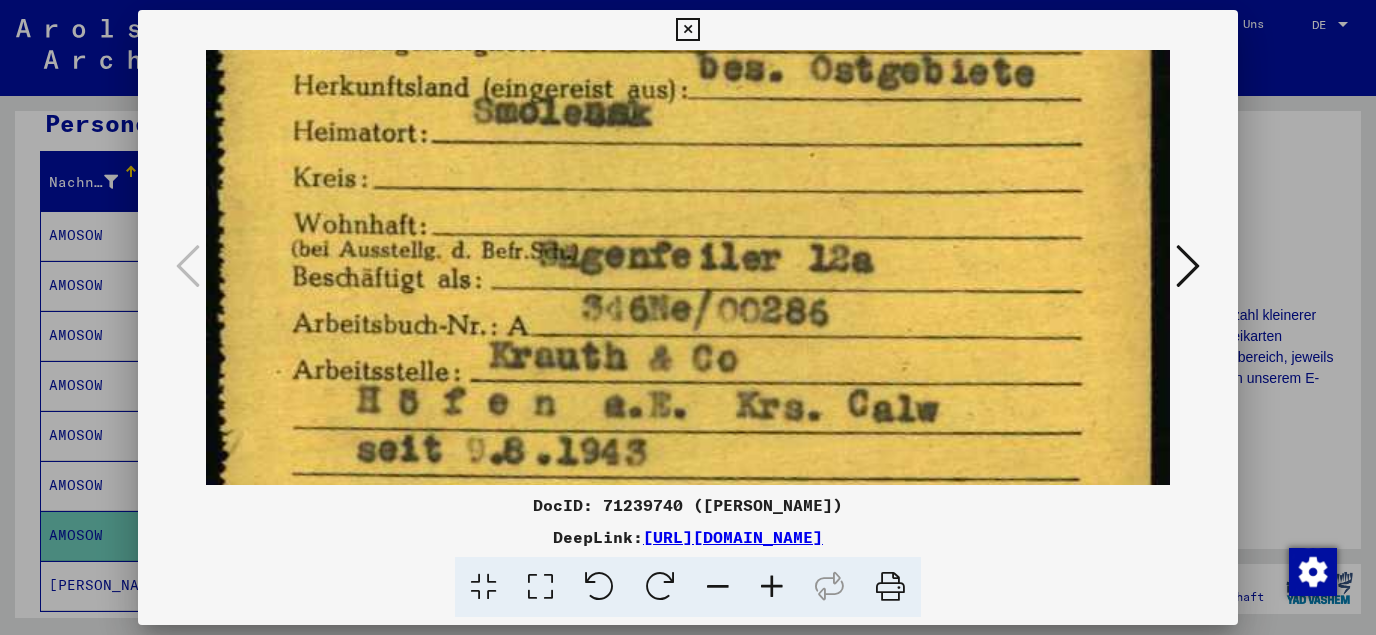 drag, startPoint x: 762, startPoint y: 415, endPoint x: 869, endPoint y: 393, distance: 109.23827 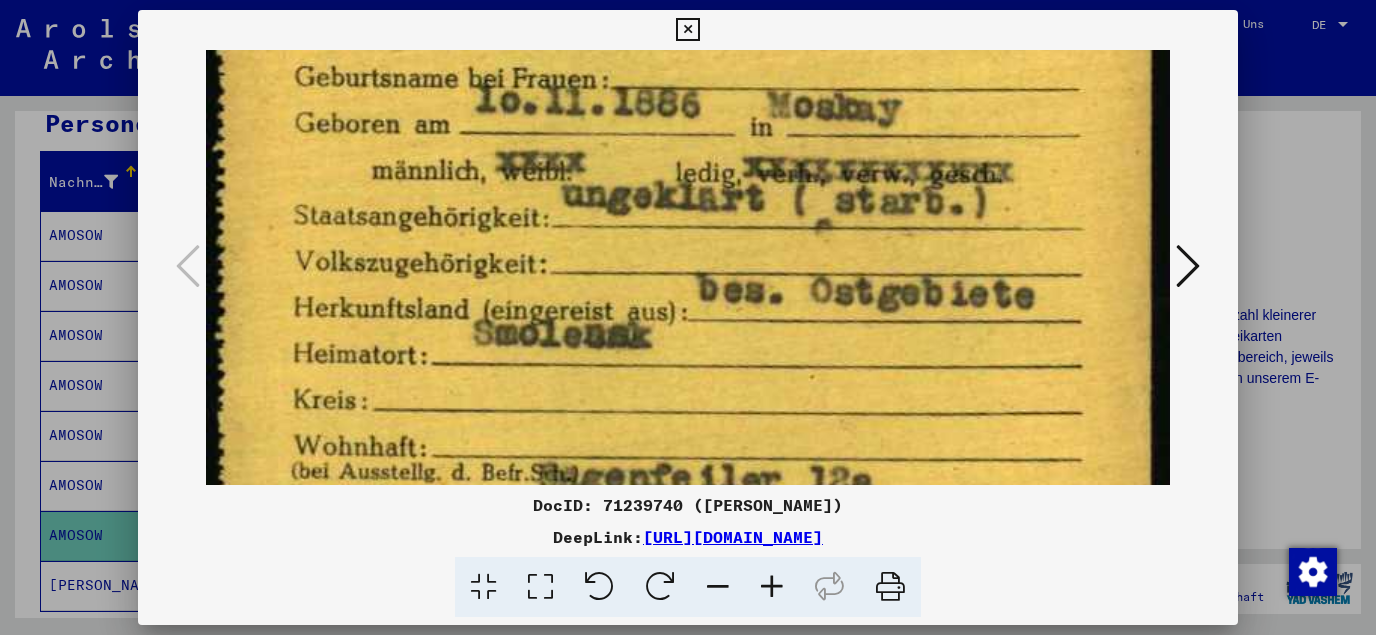 scroll, scrollTop: 352, scrollLeft: 0, axis: vertical 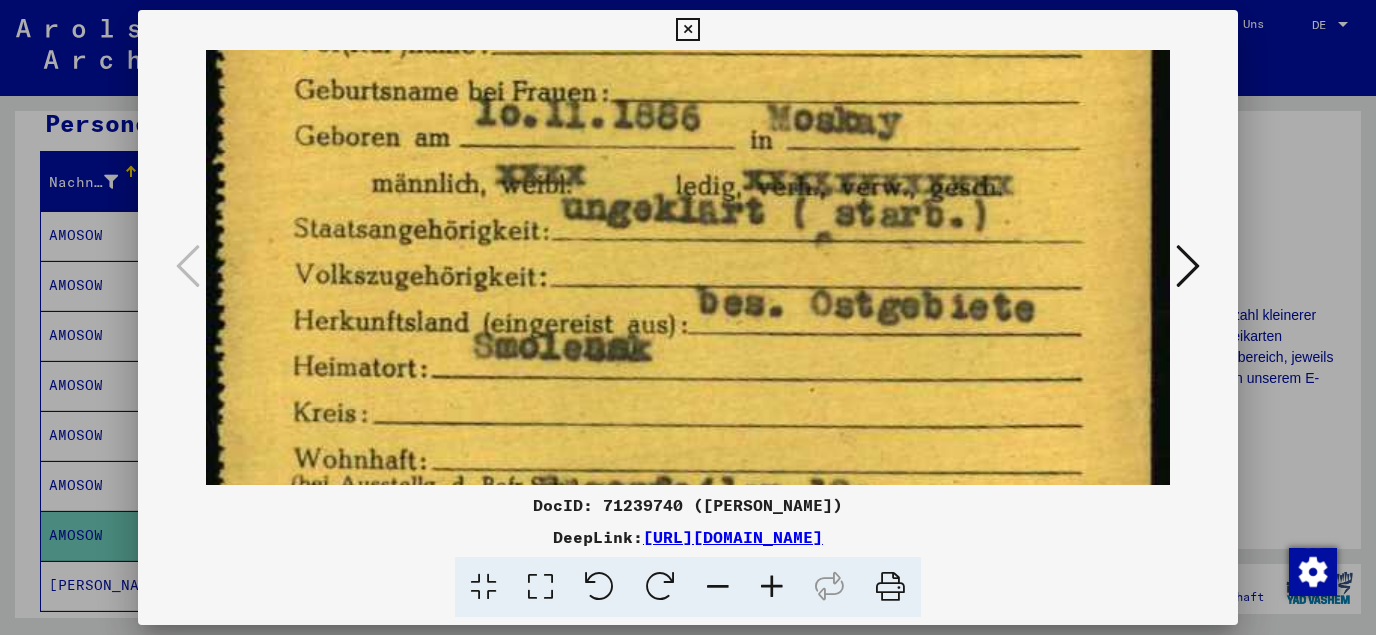 drag, startPoint x: 827, startPoint y: 179, endPoint x: 896, endPoint y: 326, distance: 162.38843 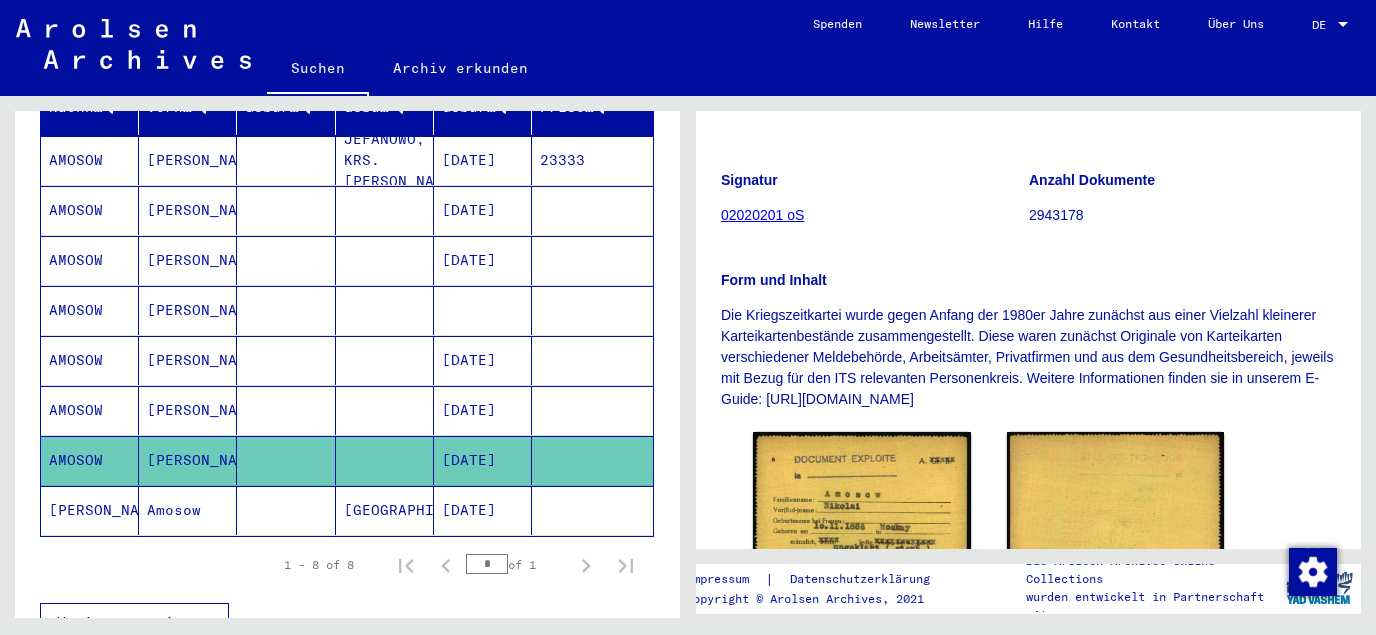 scroll, scrollTop: 323, scrollLeft: 0, axis: vertical 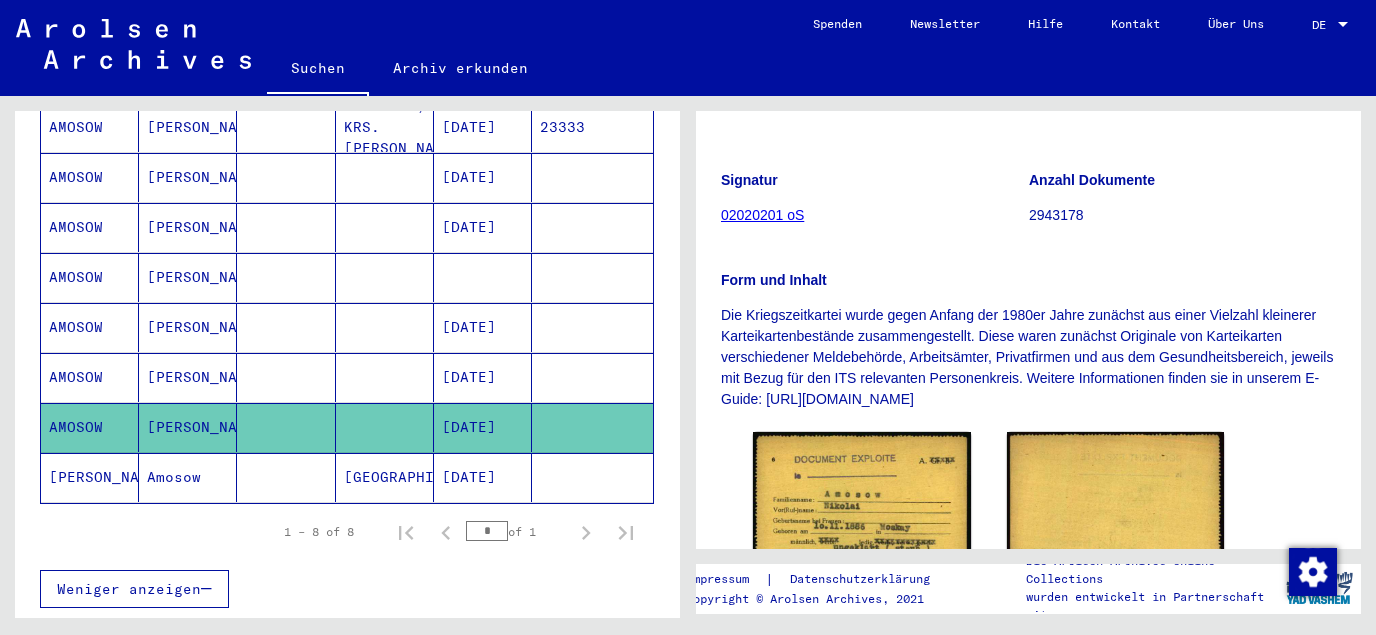 click on "[DATE]" 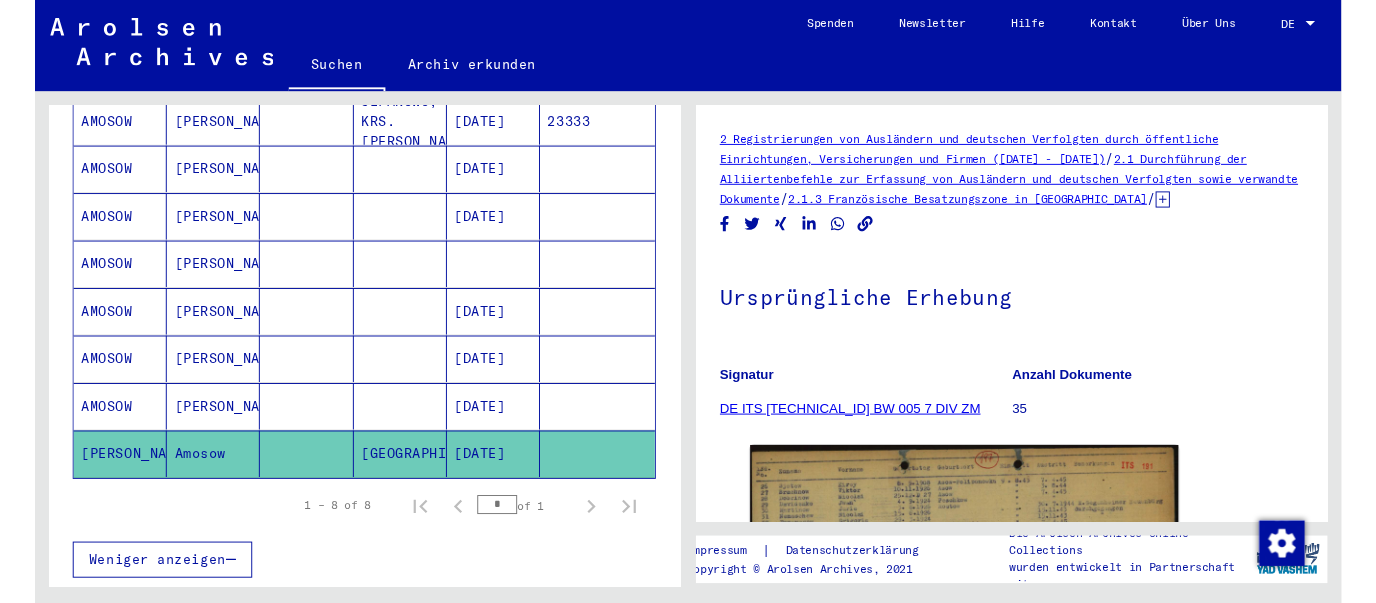 scroll, scrollTop: 108, scrollLeft: 0, axis: vertical 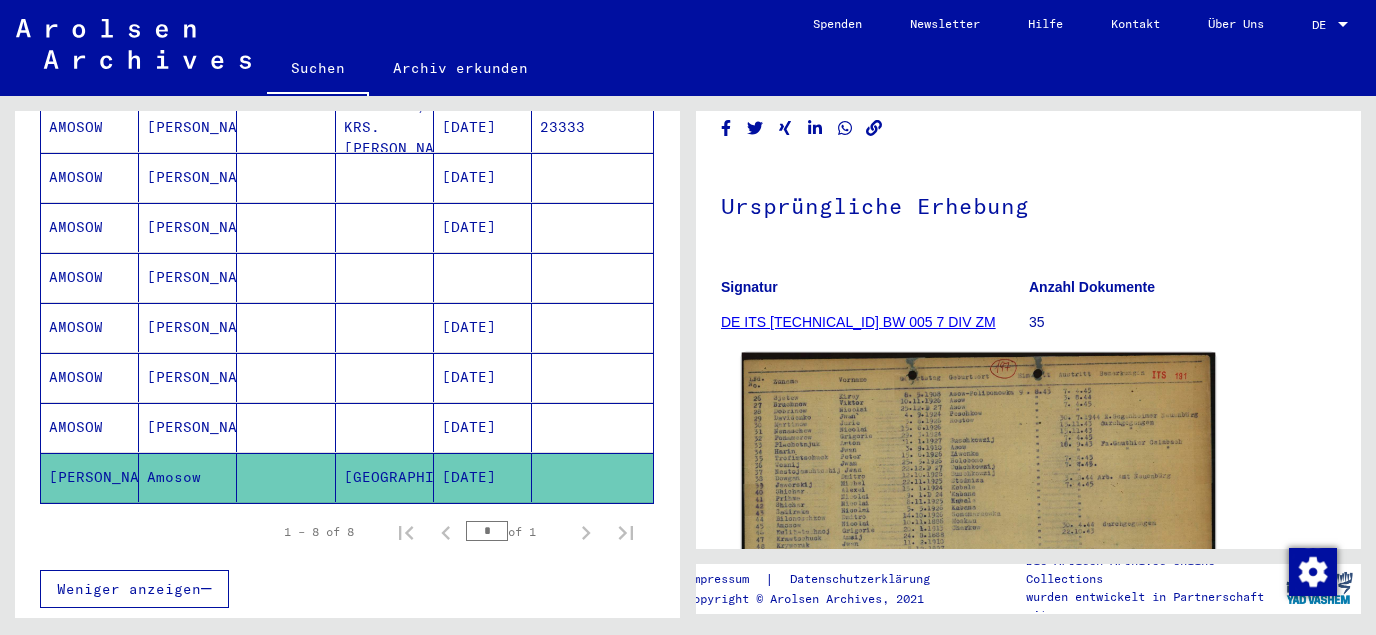 click 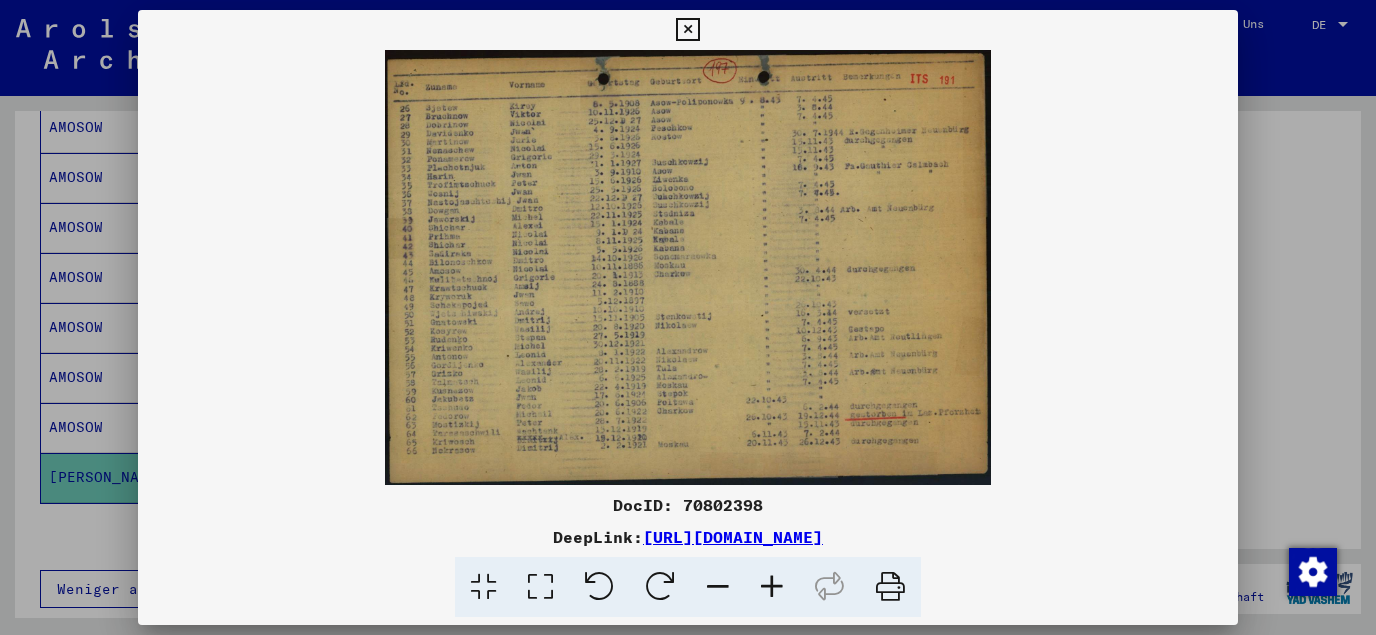click at bounding box center (540, 587) 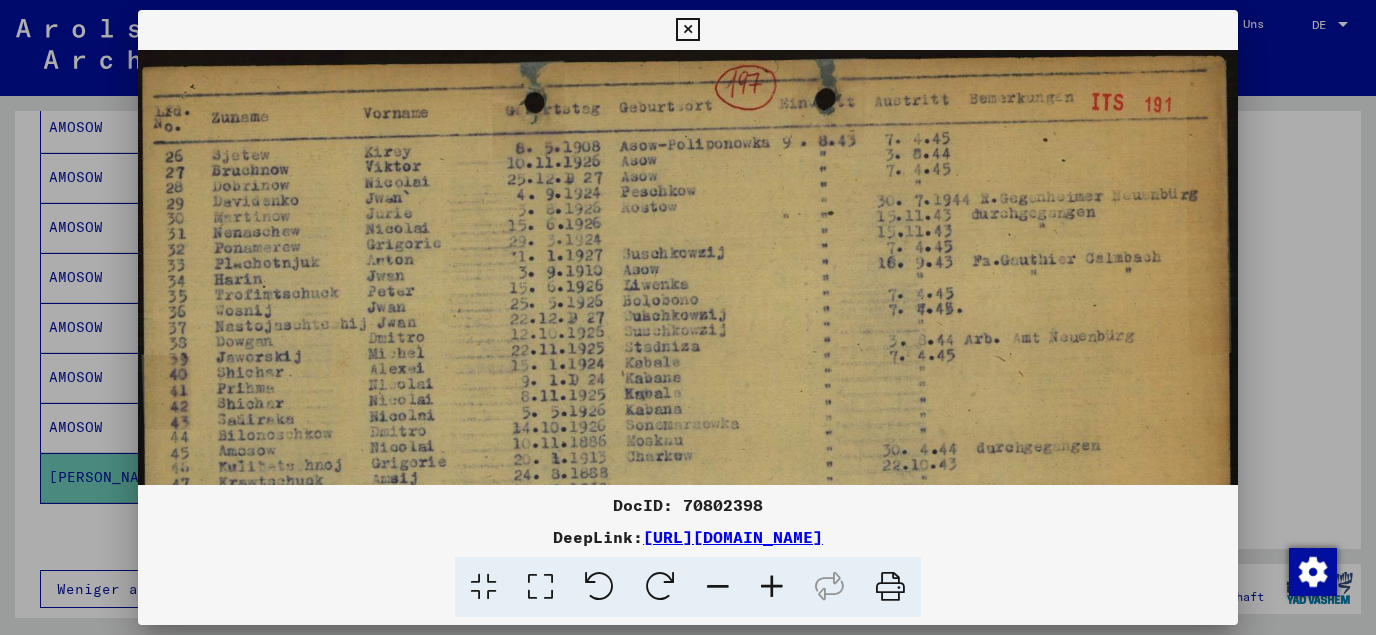click at bounding box center (687, 30) 